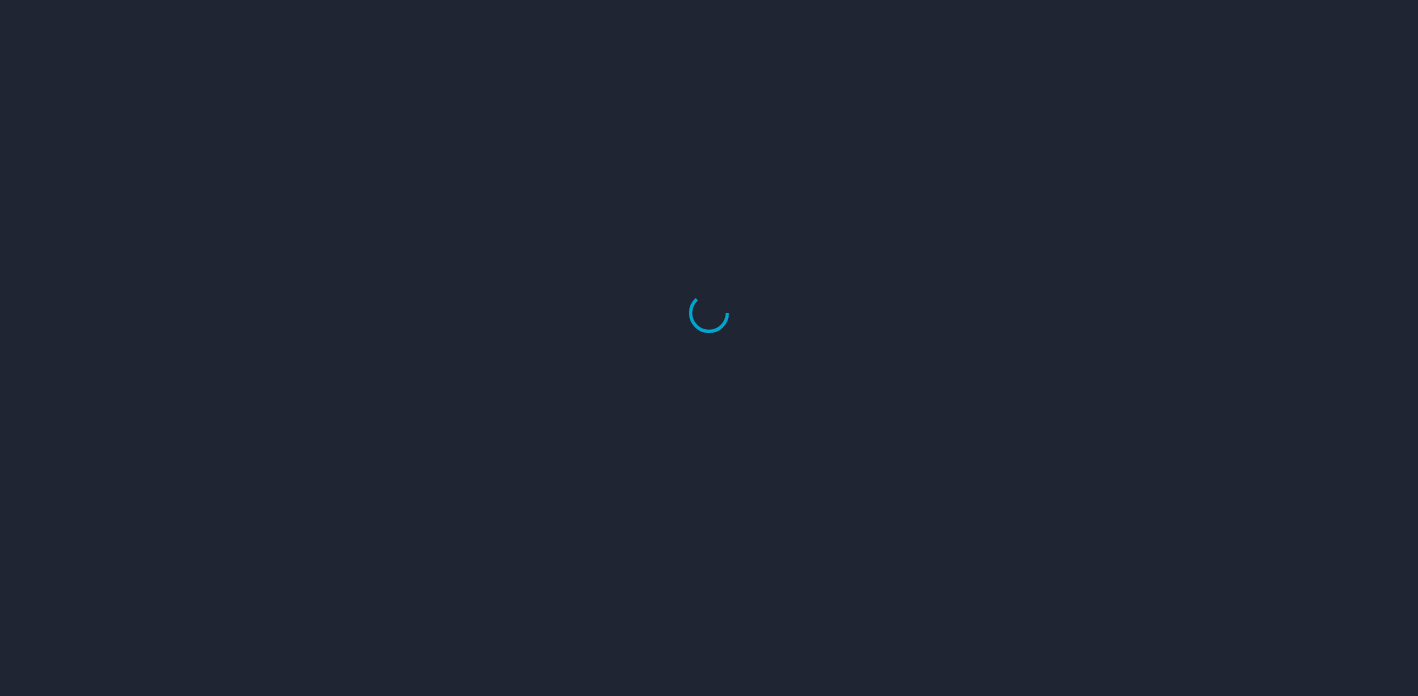 scroll, scrollTop: 0, scrollLeft: 0, axis: both 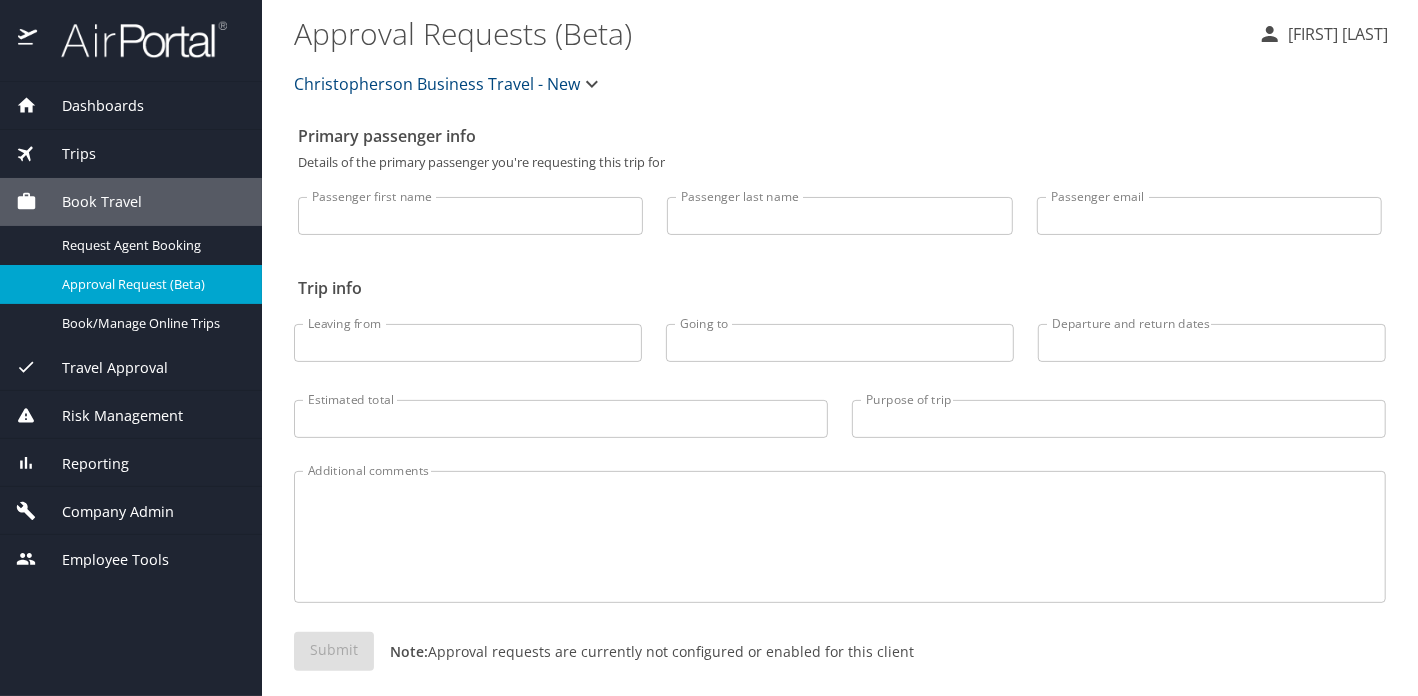 drag, startPoint x: 122, startPoint y: 491, endPoint x: 164, endPoint y: 481, distance: 43.174065 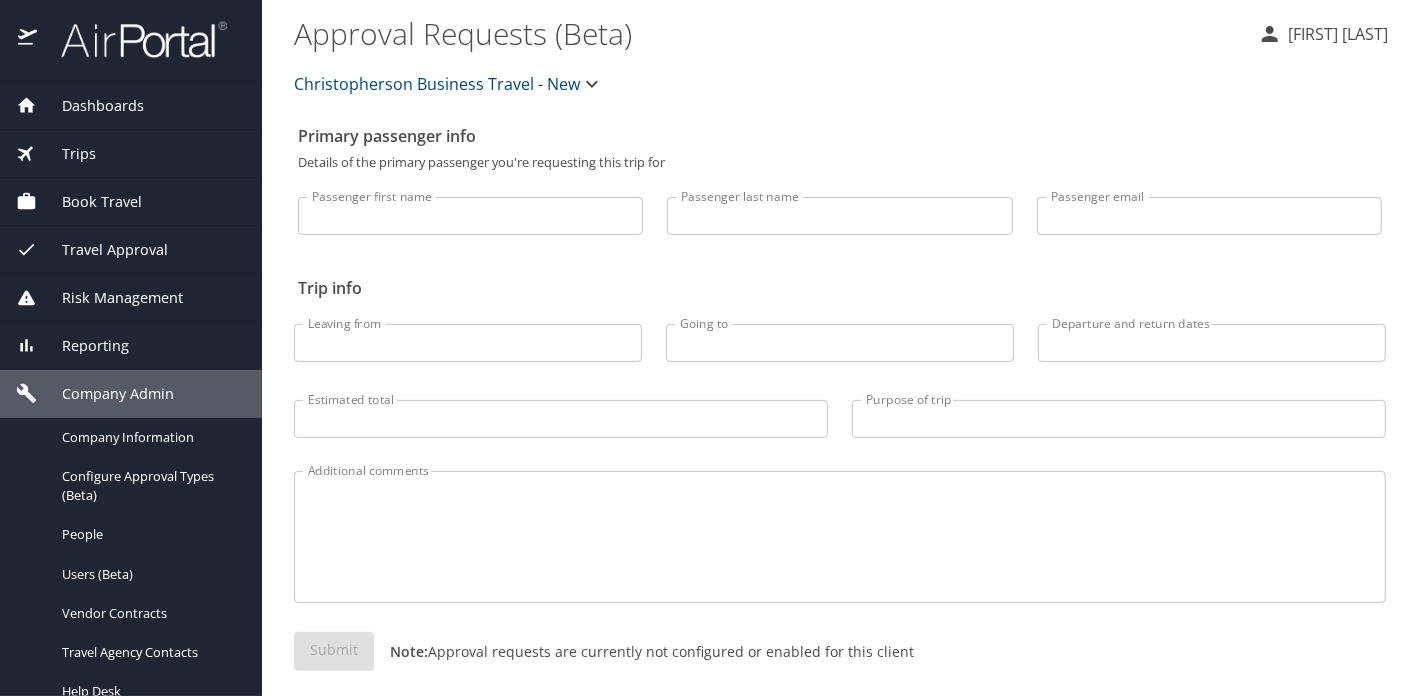 click on "Christopherson Business Travel - New" at bounding box center [437, 84] 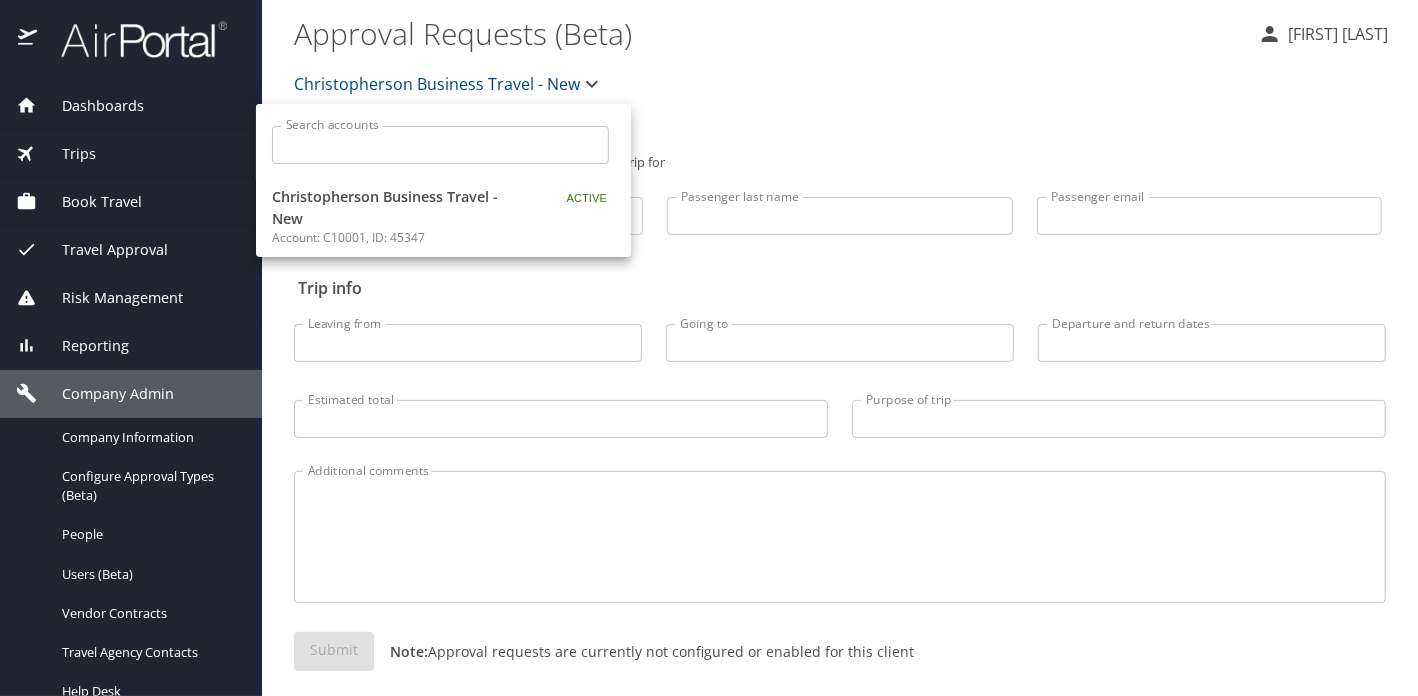 click at bounding box center (709, 348) 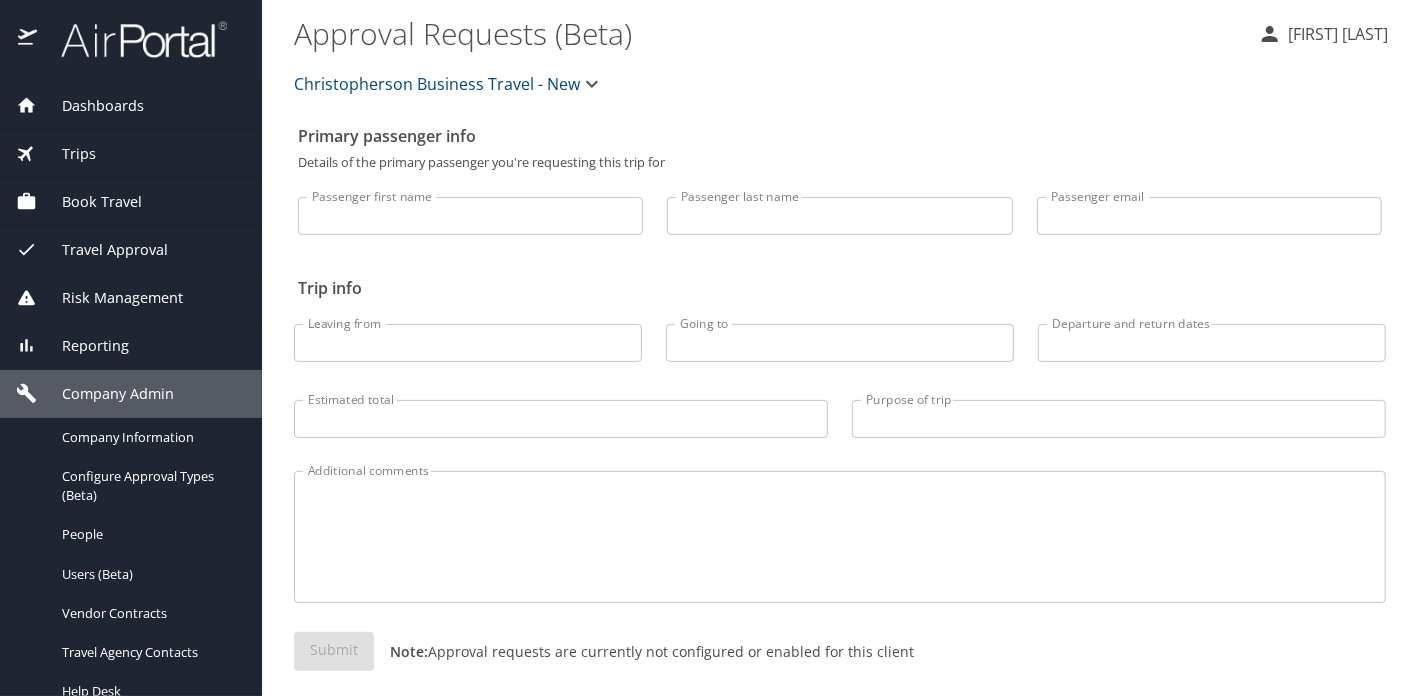 click on "Company Admin" at bounding box center [105, 394] 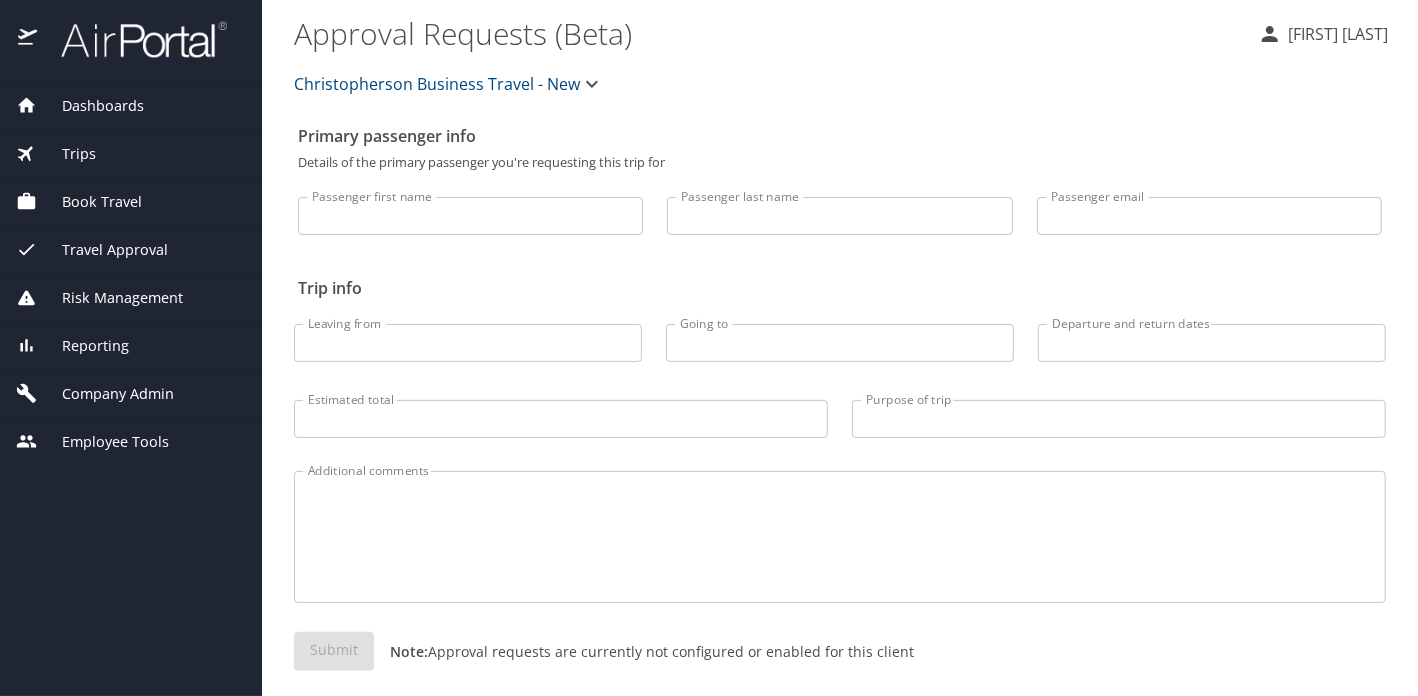click on "Company Admin" at bounding box center [105, 394] 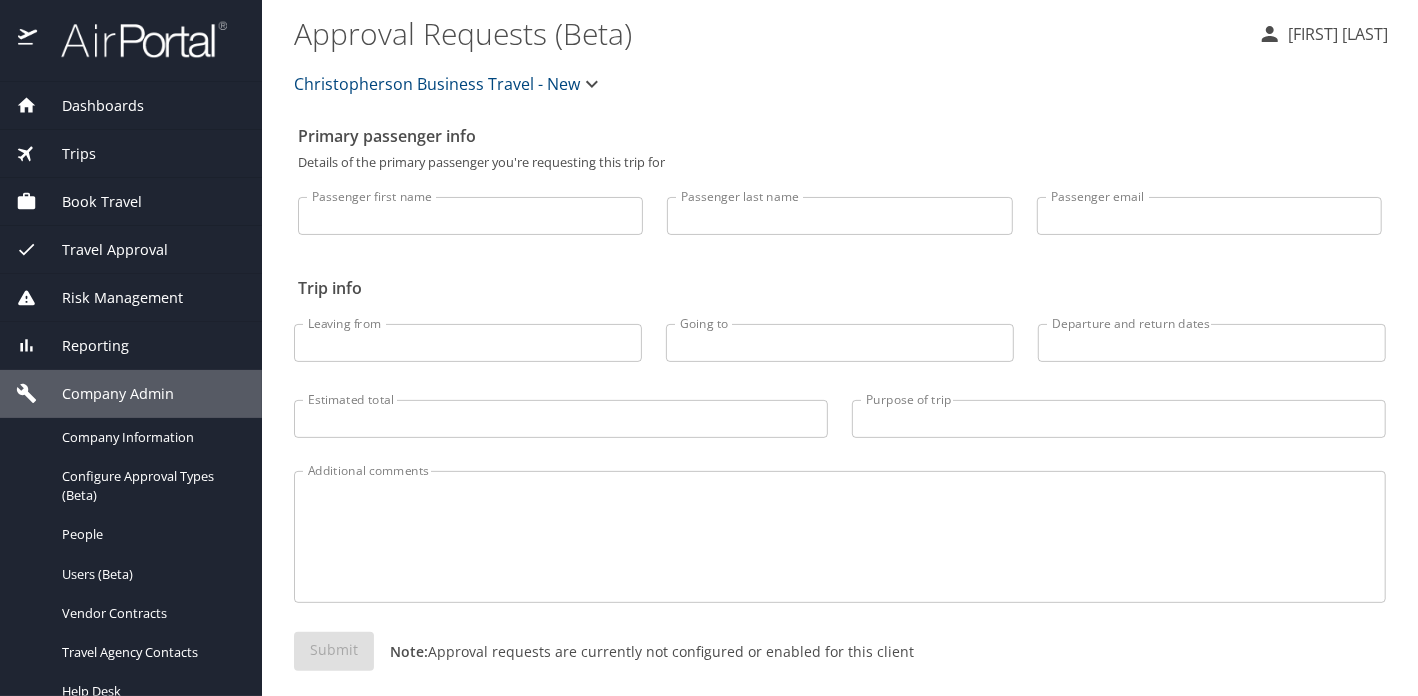 click on "Trips" at bounding box center (66, 154) 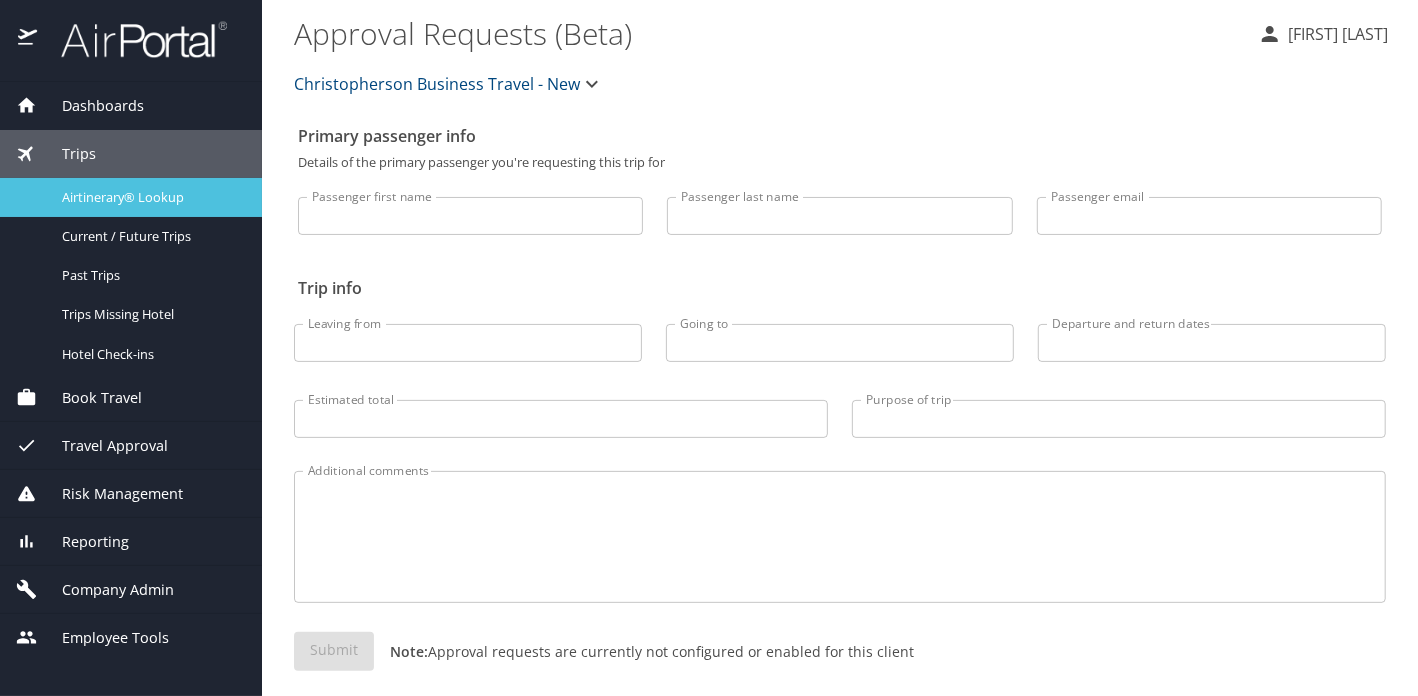 click on "Airtinerary® Lookup" at bounding box center [150, 197] 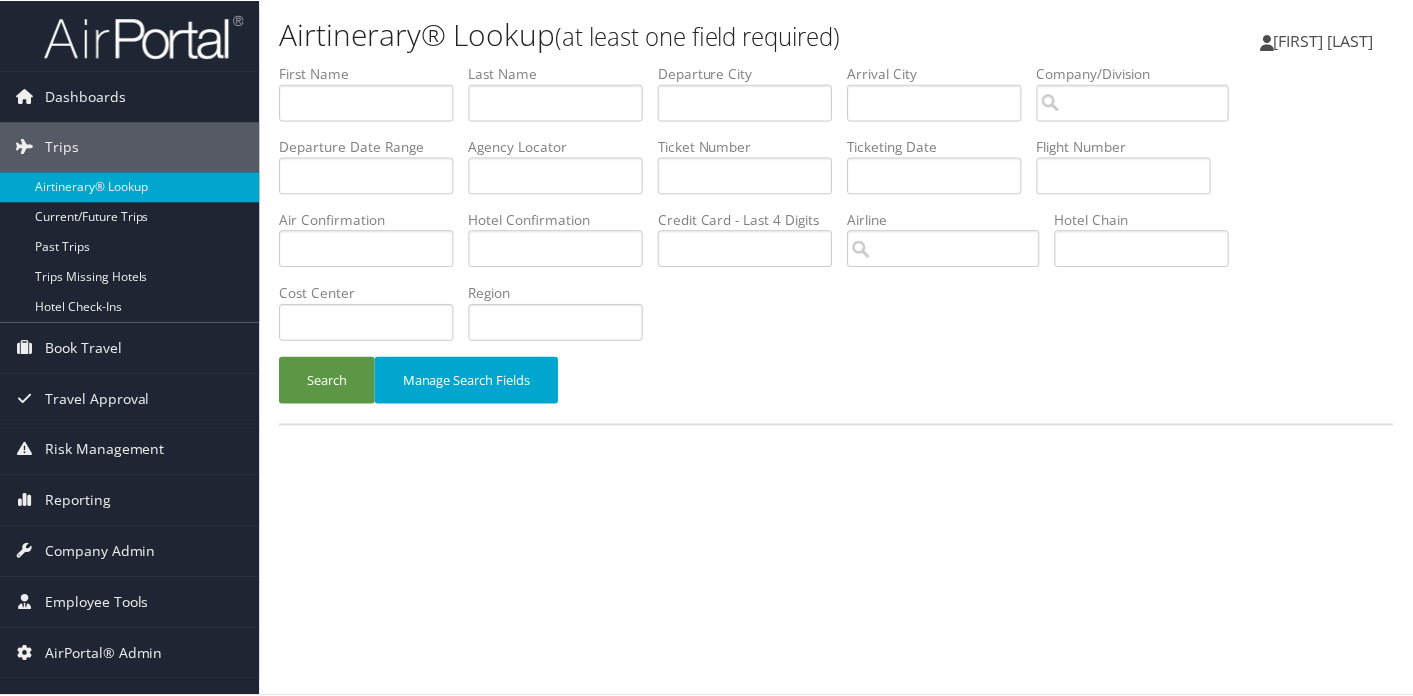 scroll, scrollTop: 0, scrollLeft: 0, axis: both 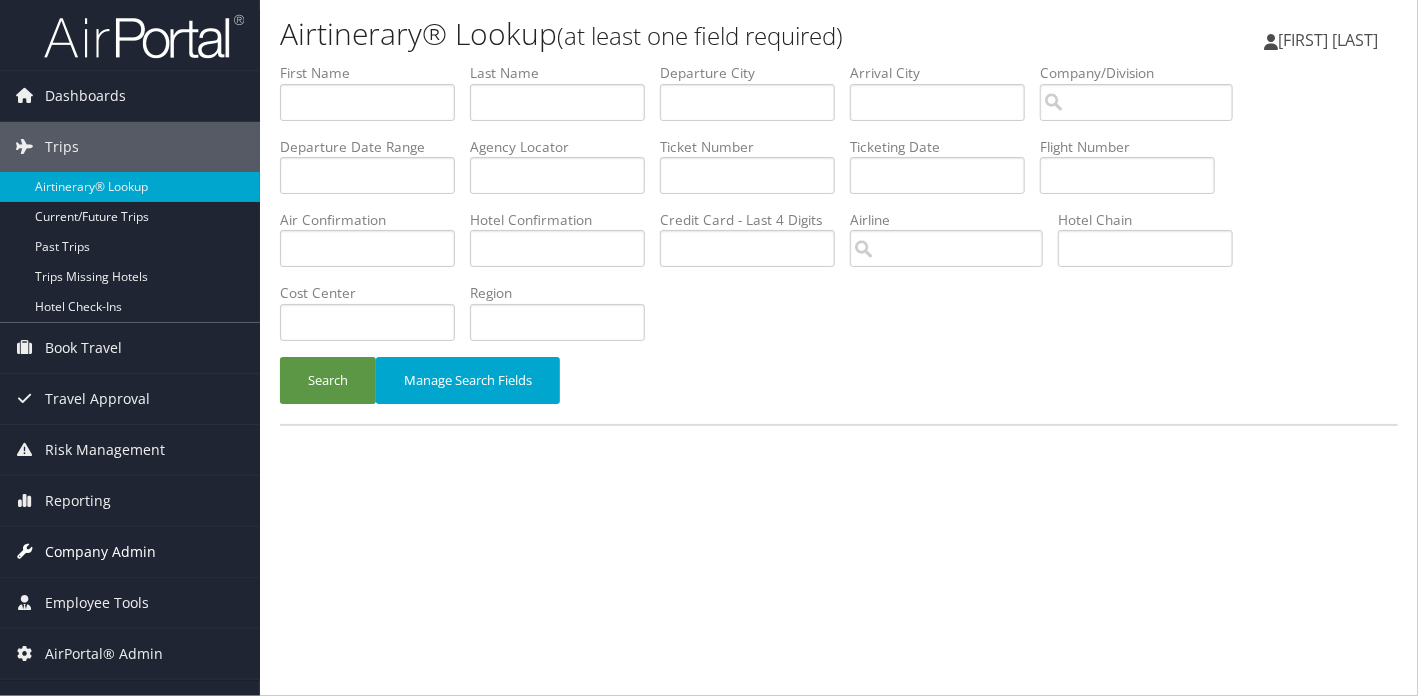 click on "Company Admin" at bounding box center [100, 552] 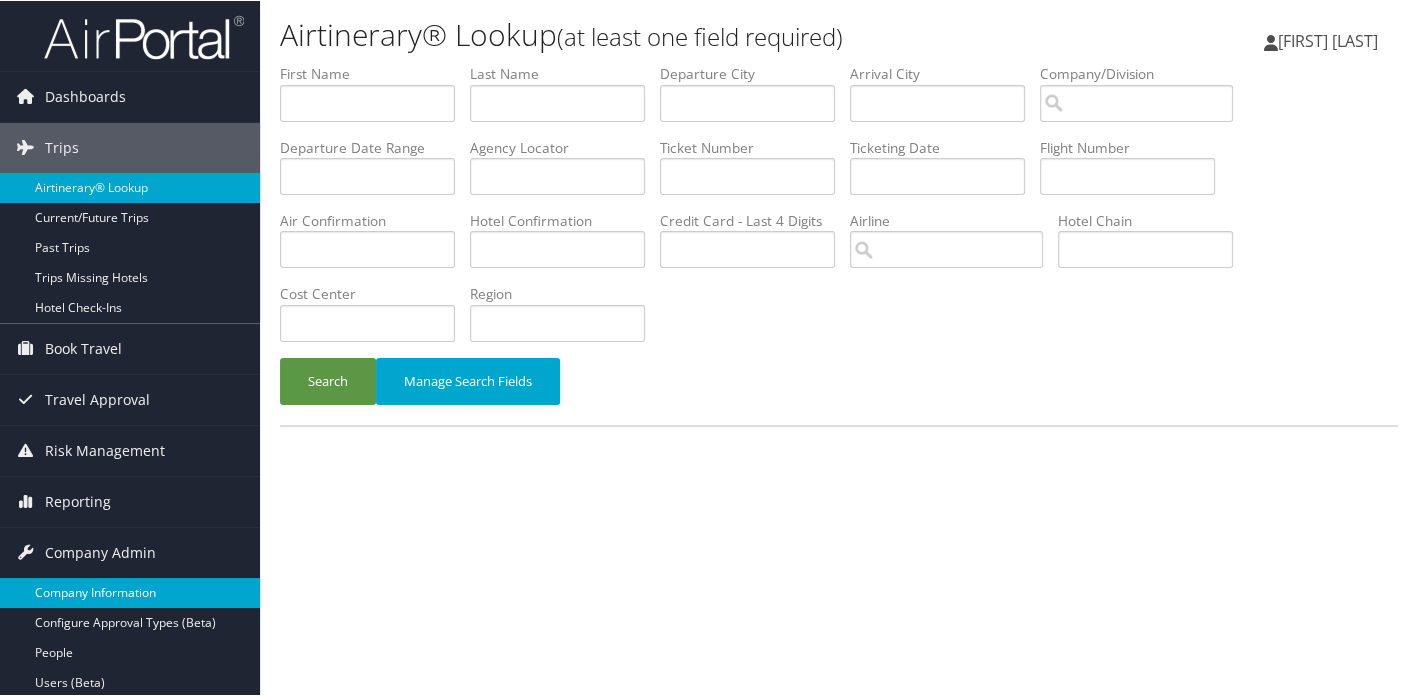 click on "Company Information" at bounding box center (130, 592) 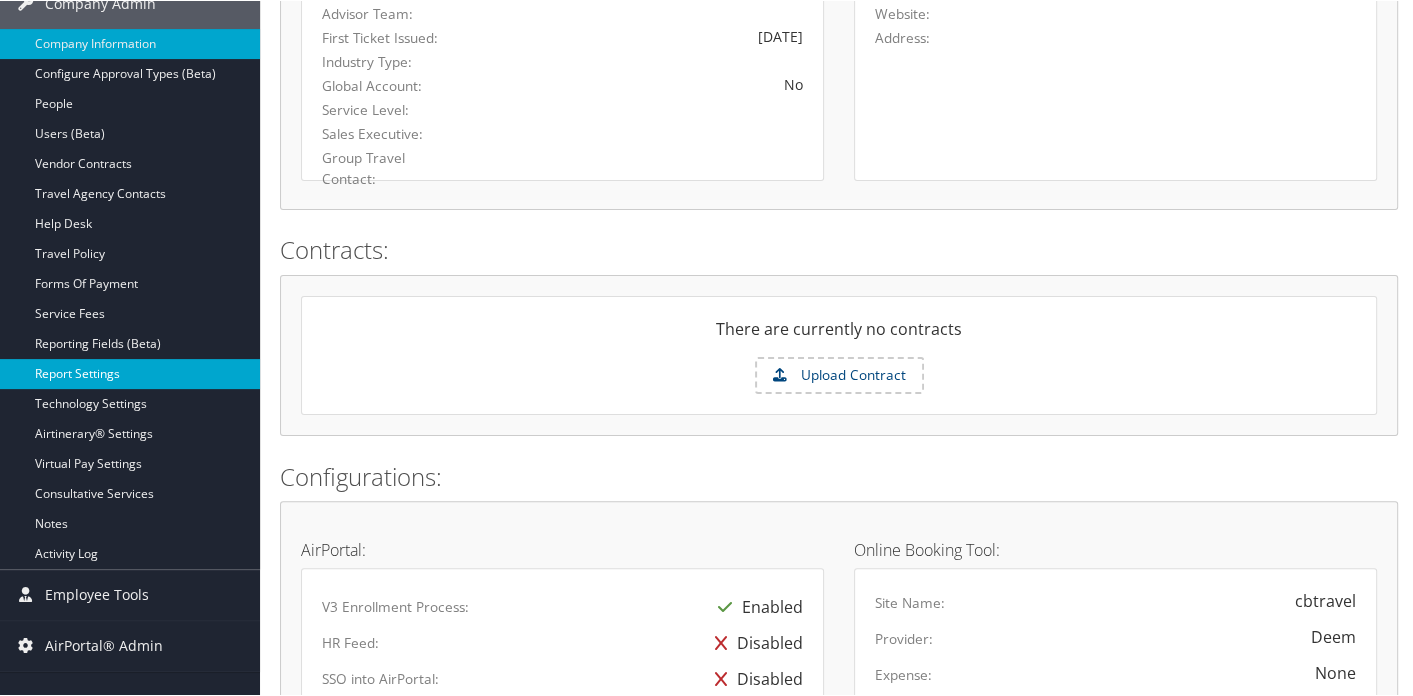 scroll, scrollTop: 400, scrollLeft: 0, axis: vertical 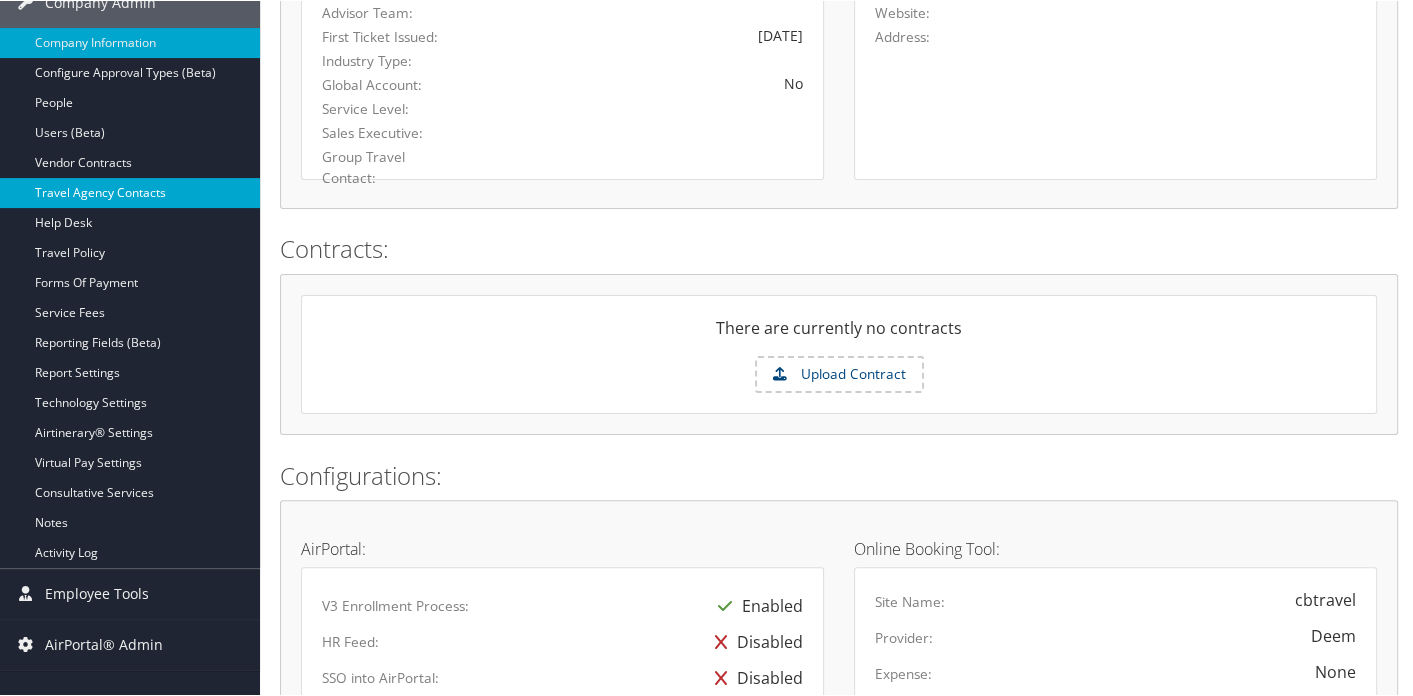 click on "Travel Agency Contacts" at bounding box center [130, 192] 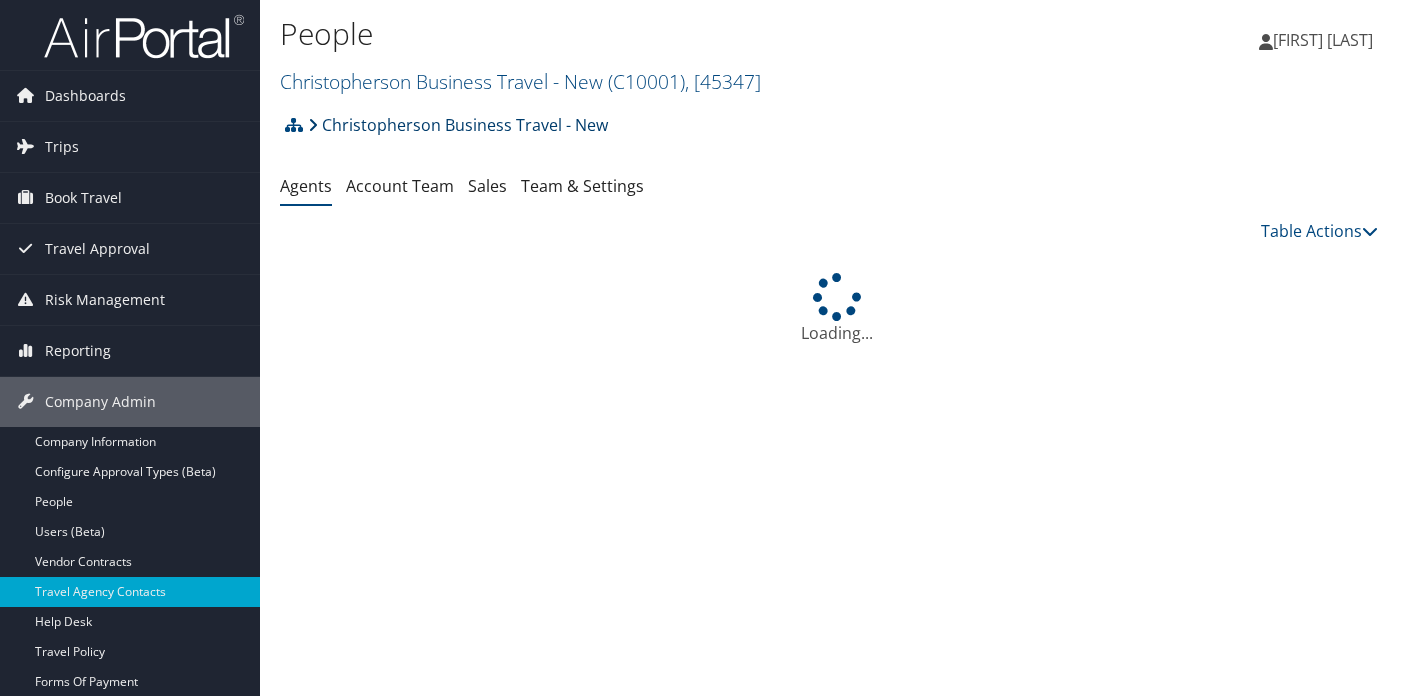 scroll, scrollTop: 0, scrollLeft: 0, axis: both 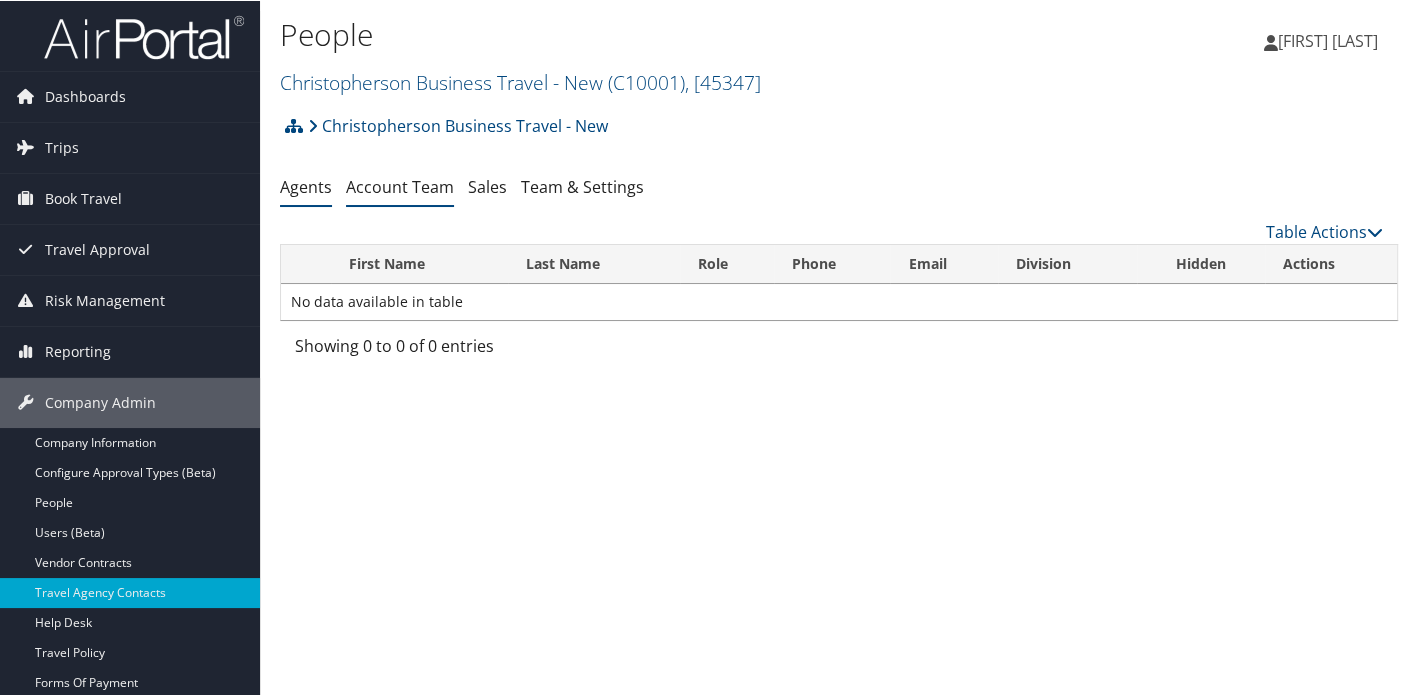 click on "Account Team" at bounding box center [400, 186] 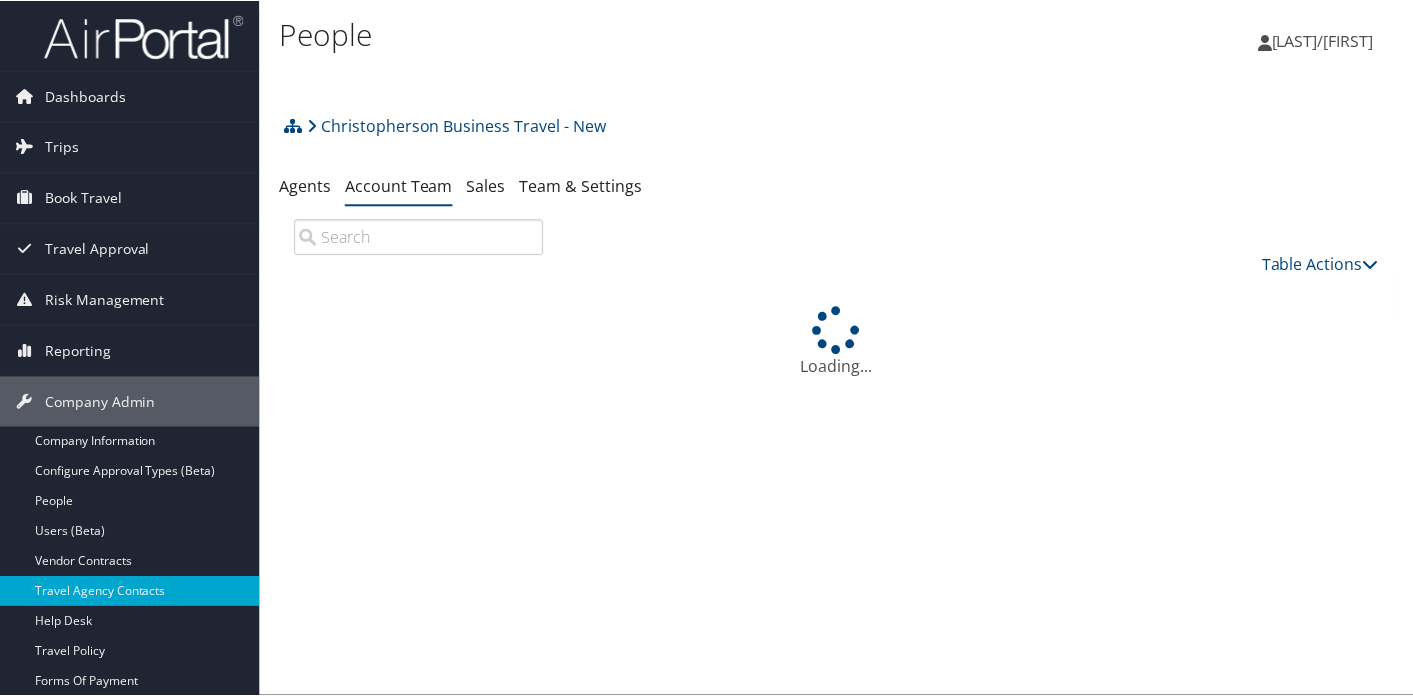 scroll, scrollTop: 0, scrollLeft: 0, axis: both 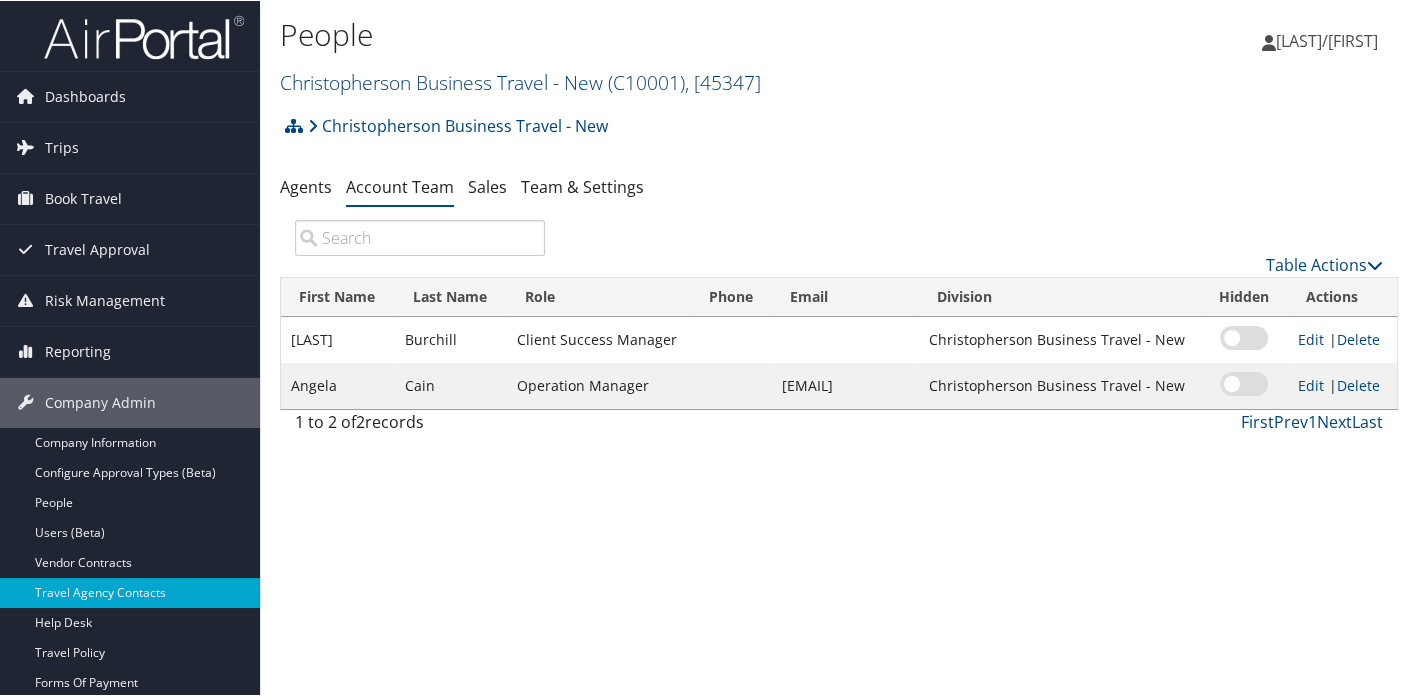 click on "Christopherson Business Travel - New   ( C10001 )  , [ 45347 ]" at bounding box center [520, 81] 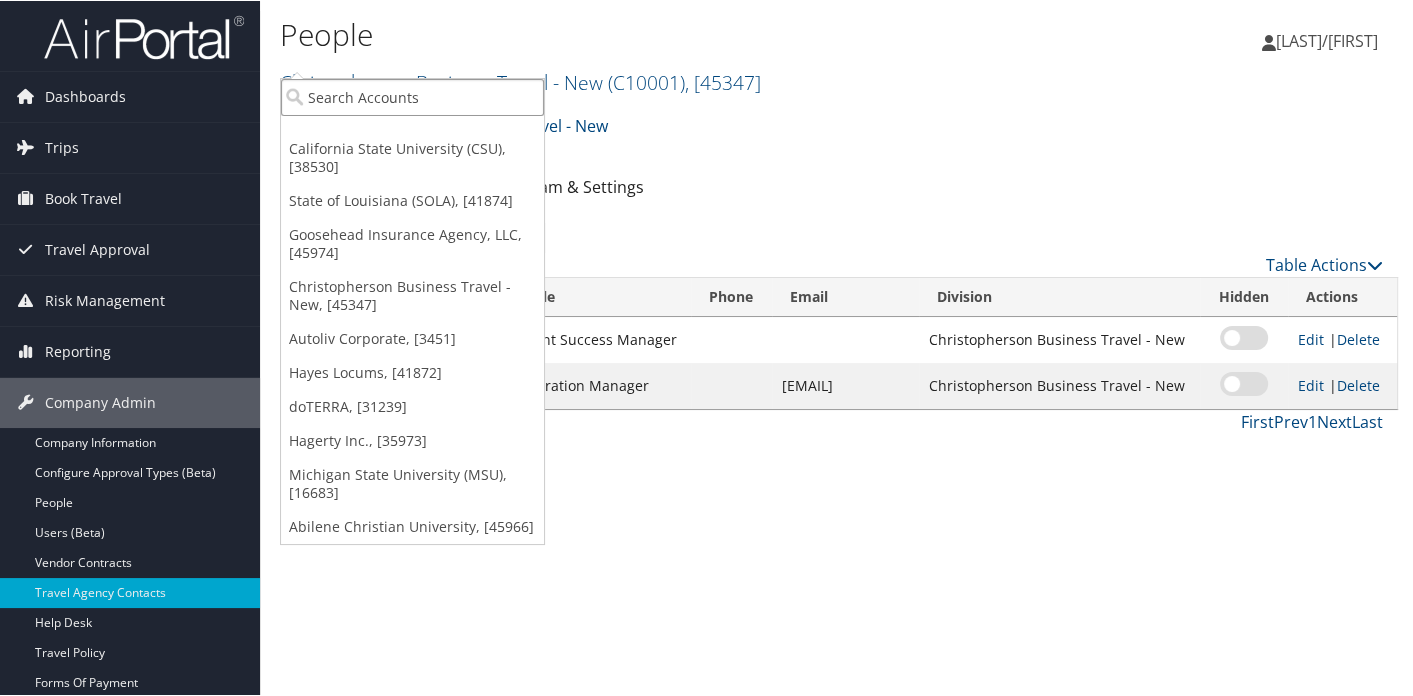 click at bounding box center (412, 96) 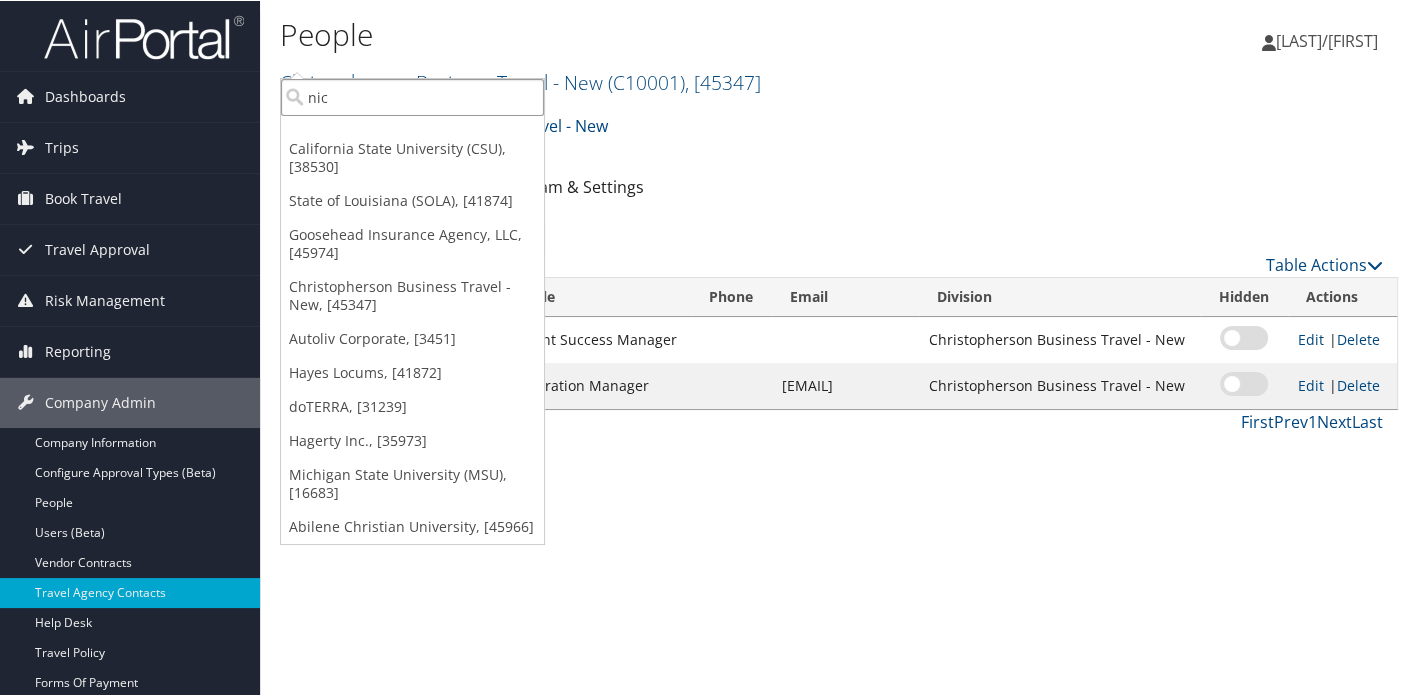 type on "nice" 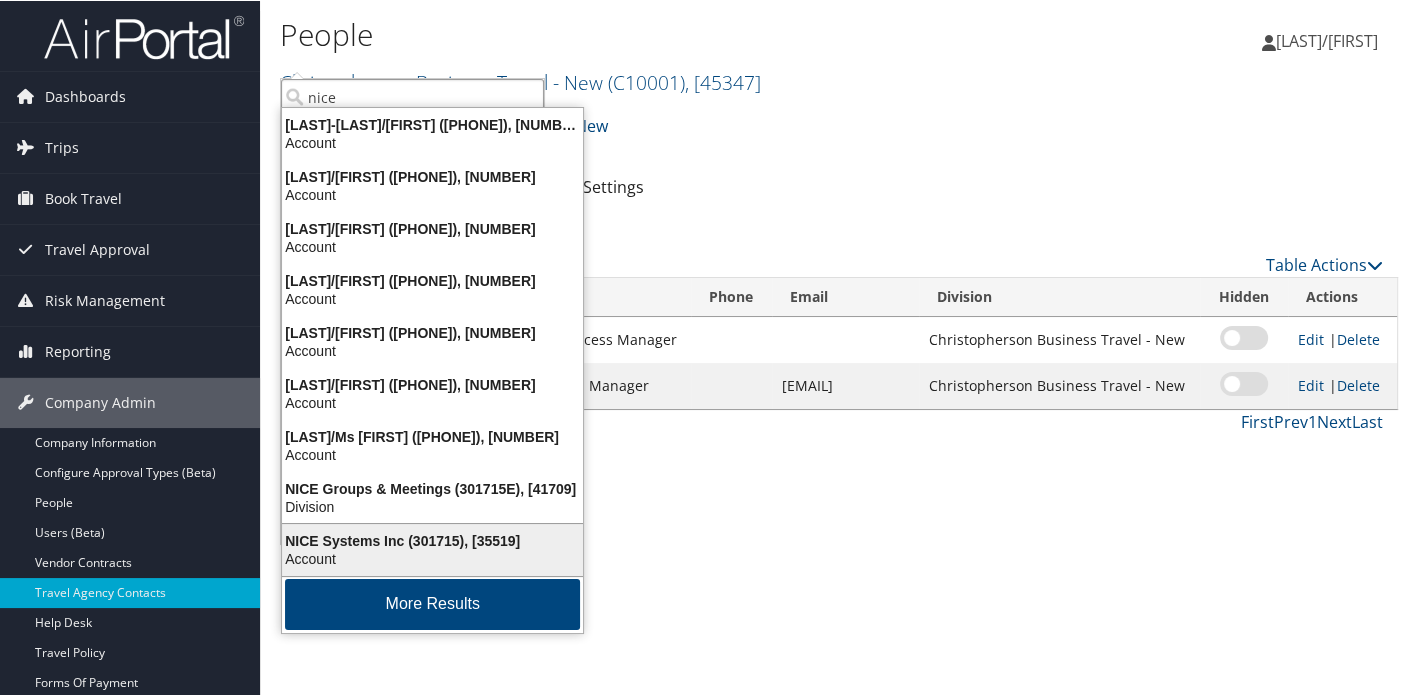 click on "NICE Systems Inc (301715), [35519]" at bounding box center [432, 540] 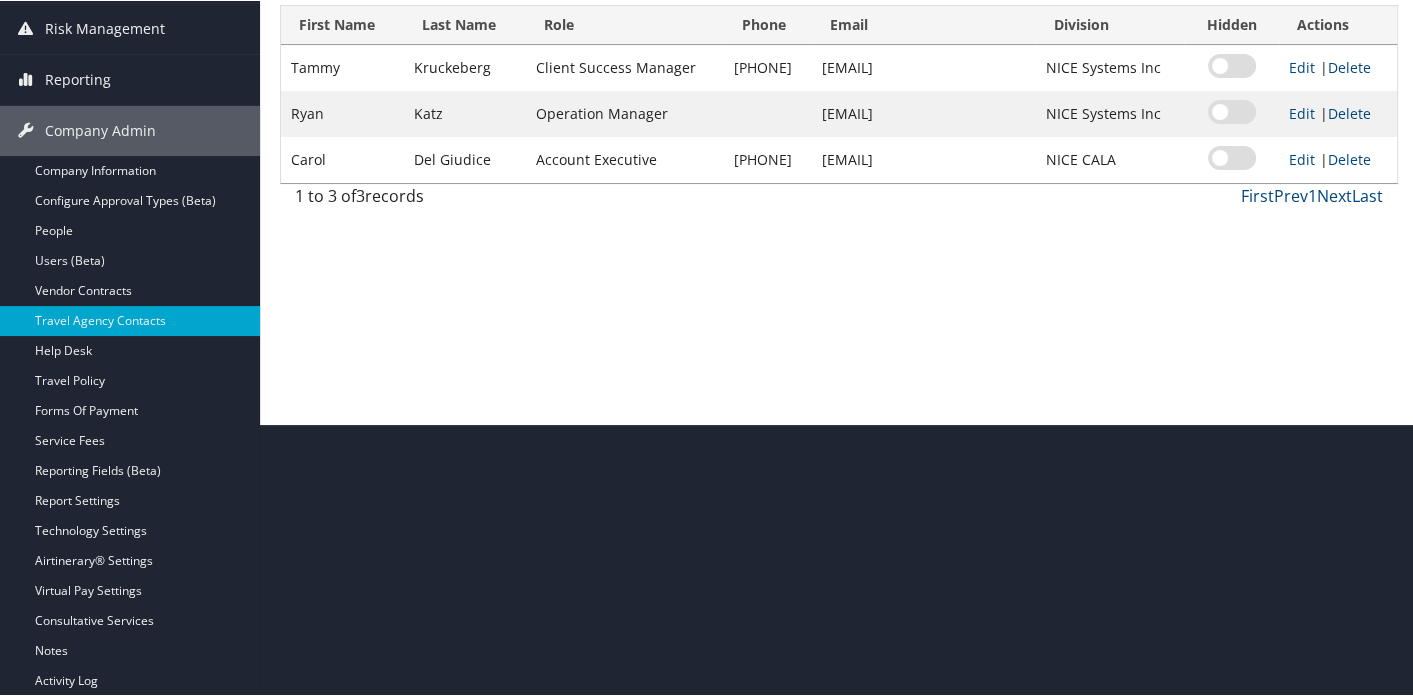 scroll, scrollTop: 372, scrollLeft: 0, axis: vertical 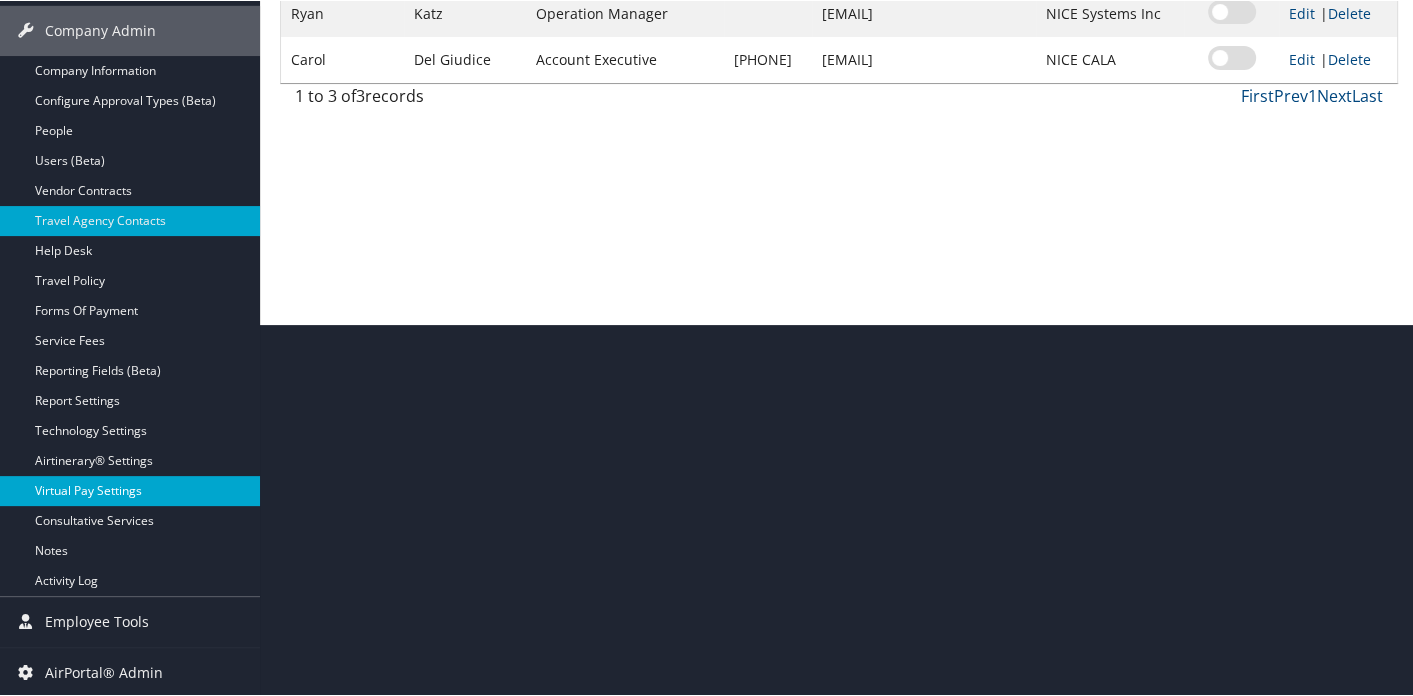 click on "Virtual Pay Settings" at bounding box center (130, 490) 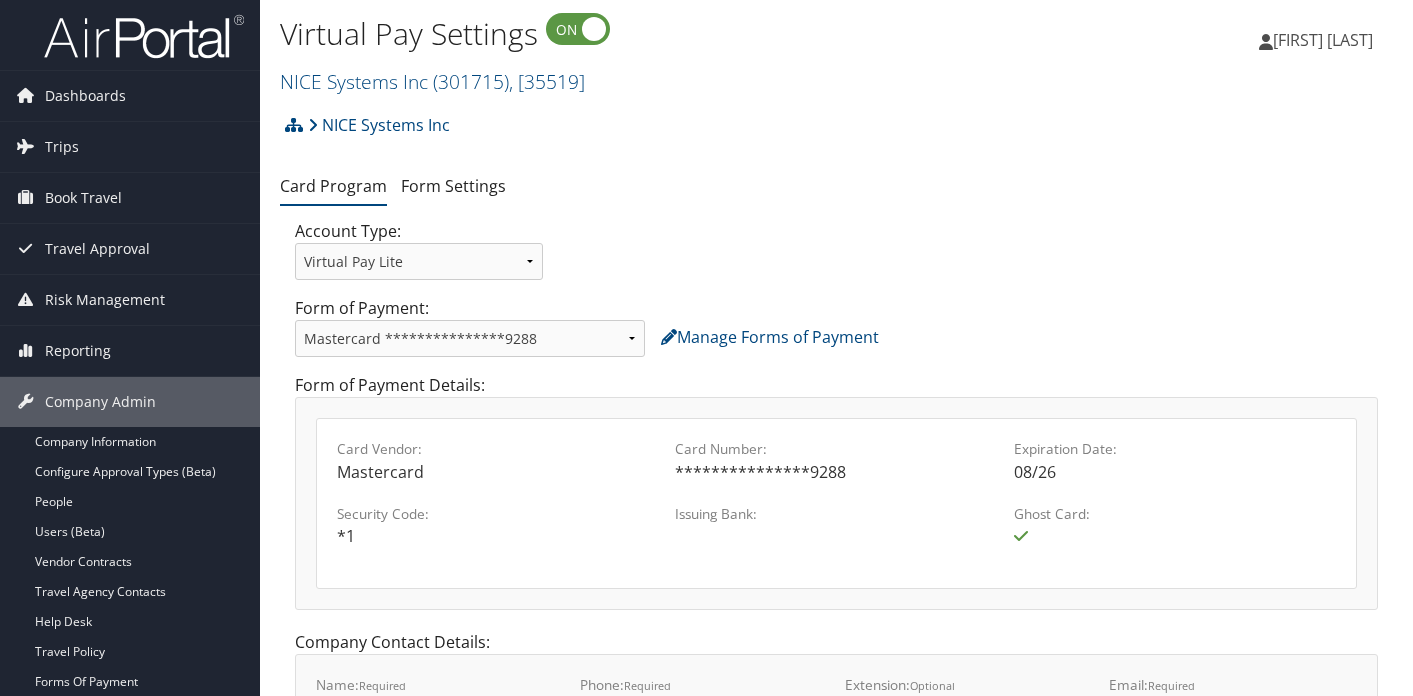 scroll, scrollTop: 0, scrollLeft: 0, axis: both 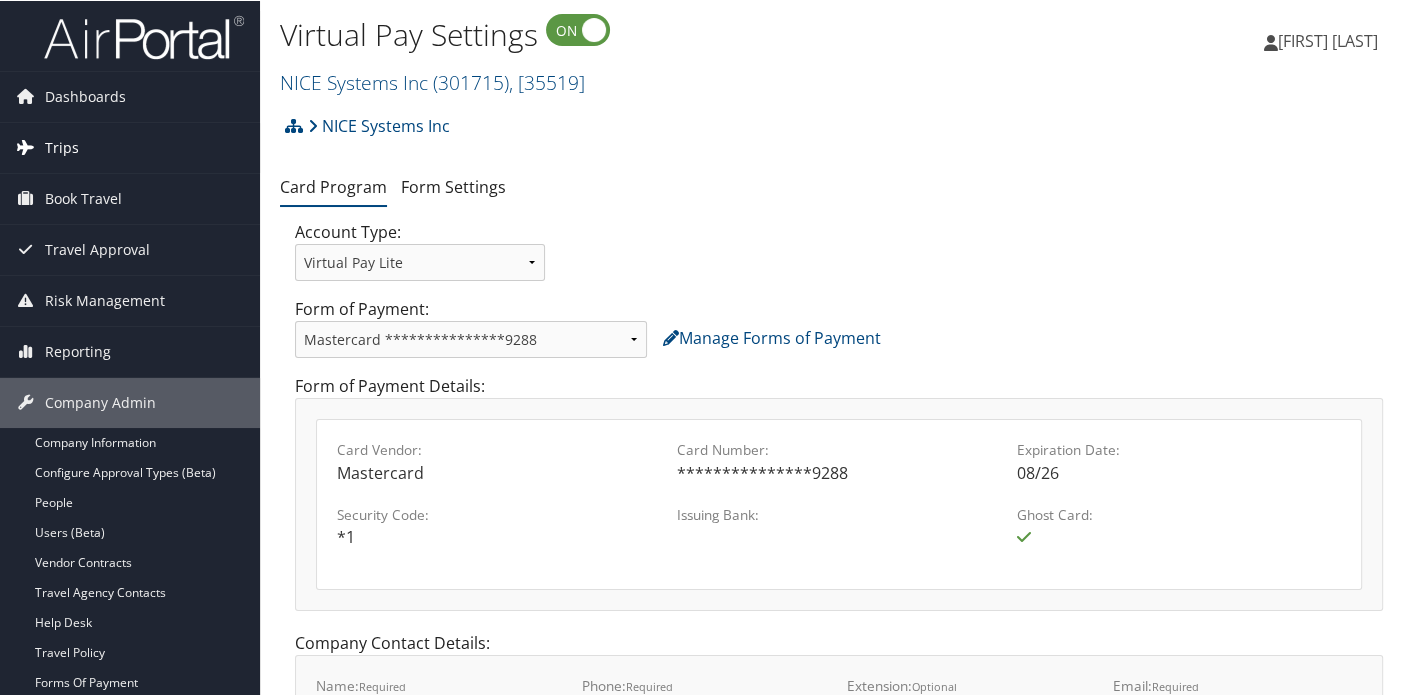click on "Trips" at bounding box center [130, 147] 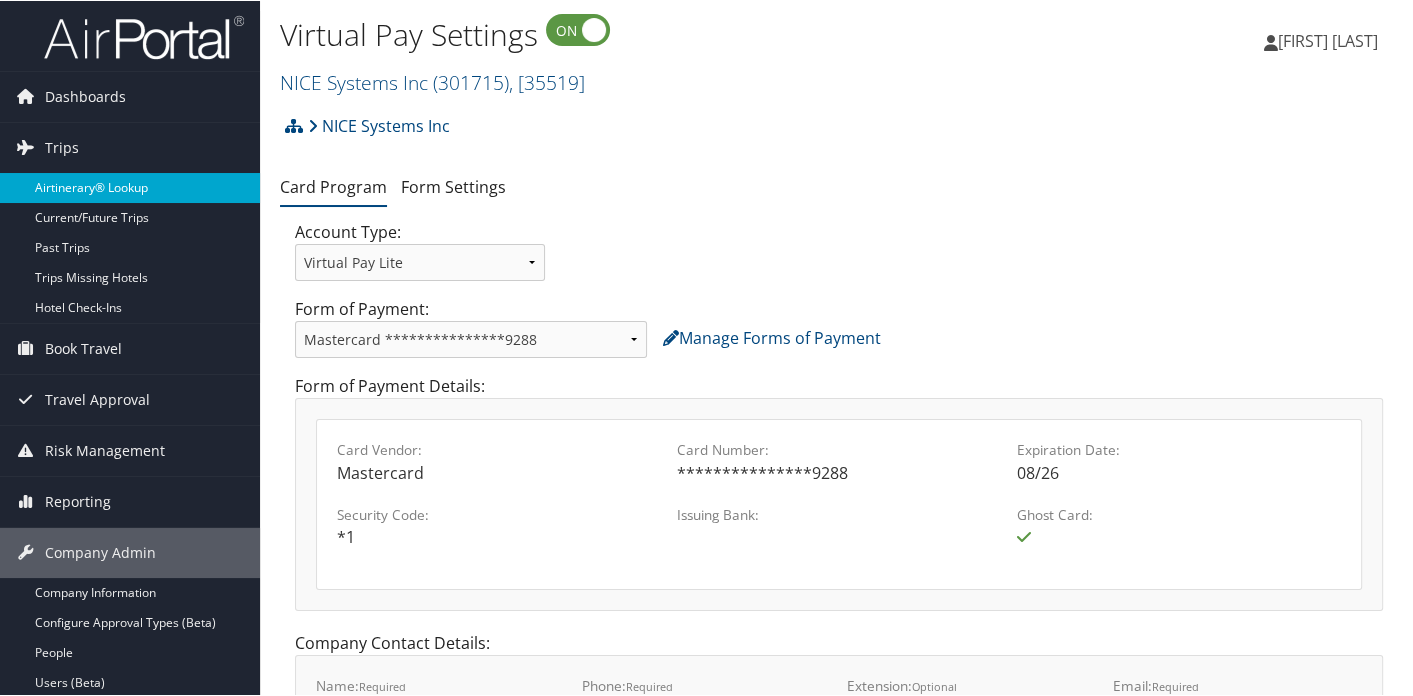 click on "Airtinerary® Lookup" at bounding box center [130, 187] 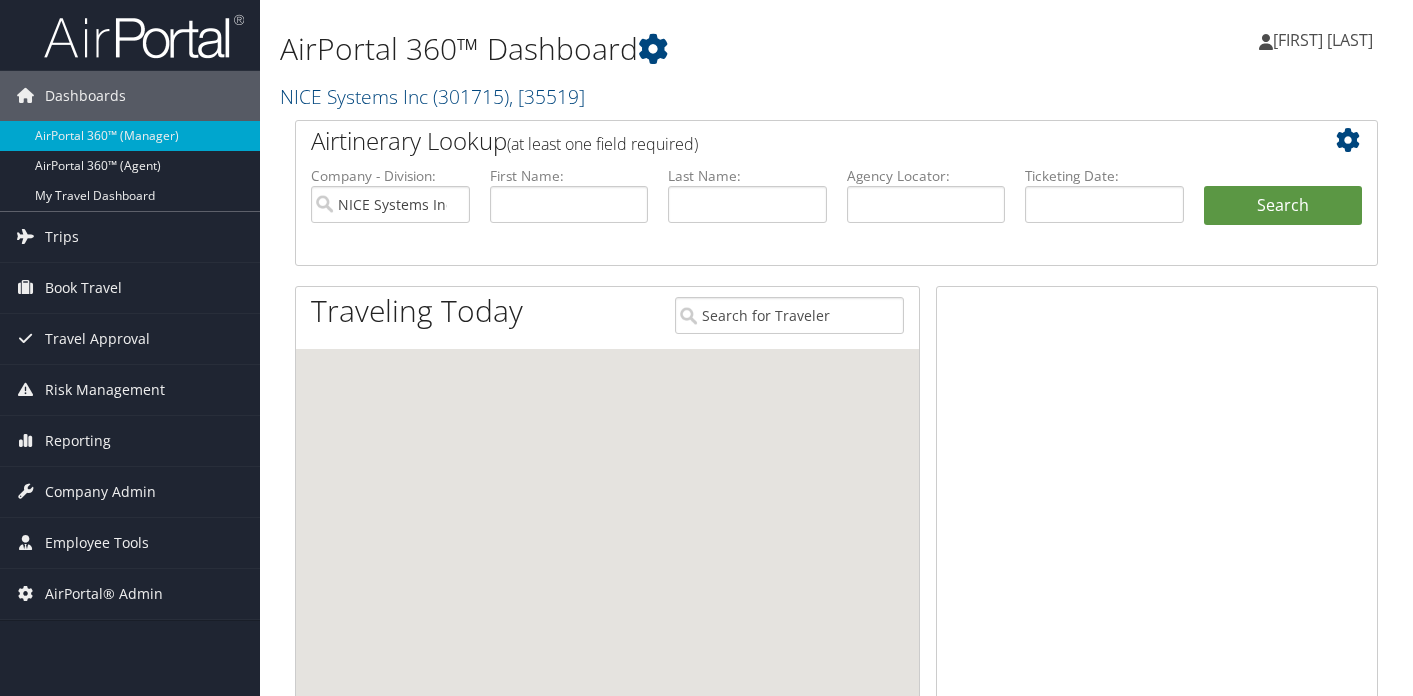 scroll, scrollTop: 0, scrollLeft: 0, axis: both 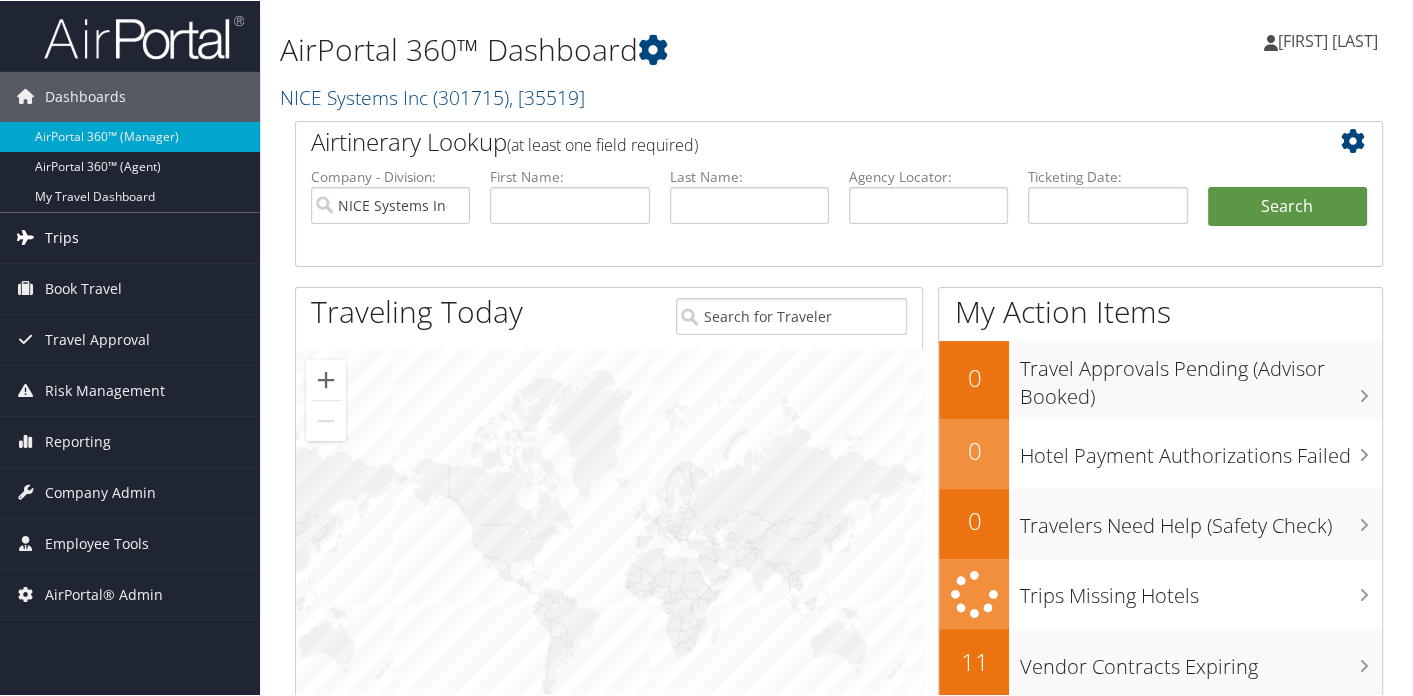 click on "Trips" at bounding box center (62, 237) 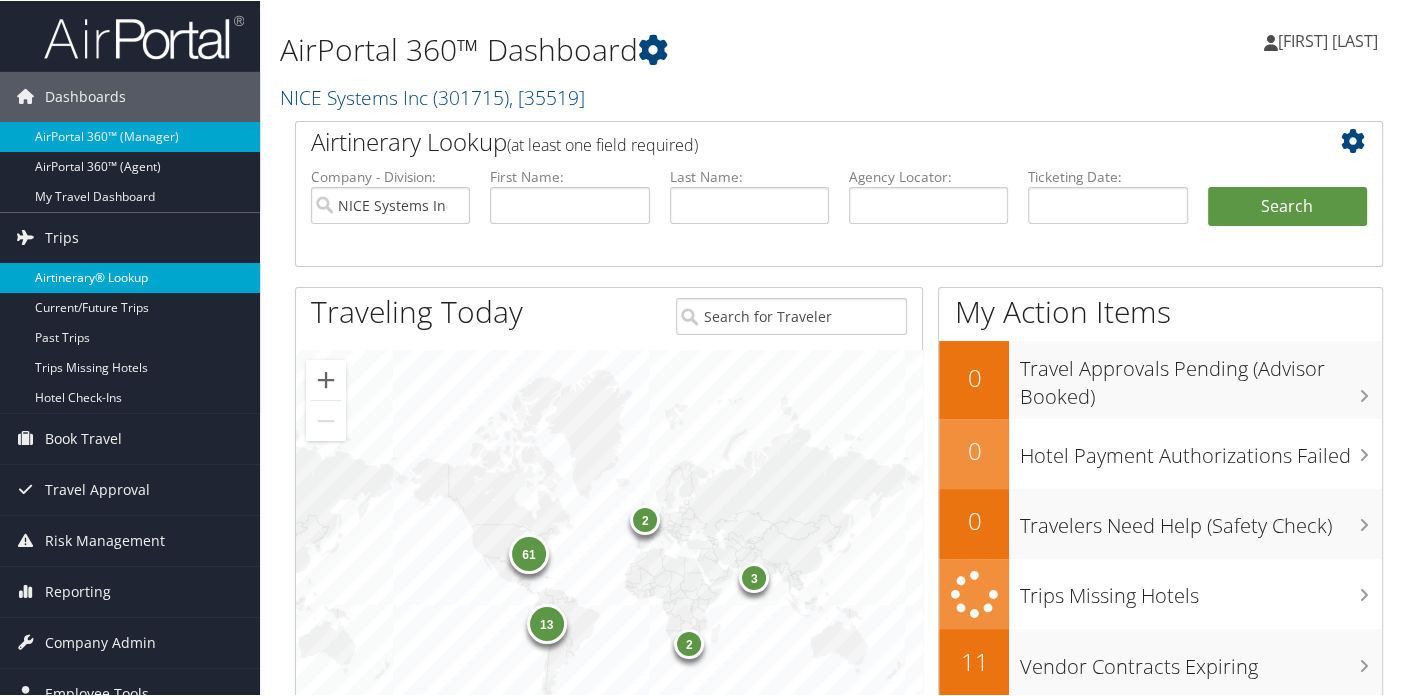 click on "Airtinerary® Lookup" at bounding box center (130, 277) 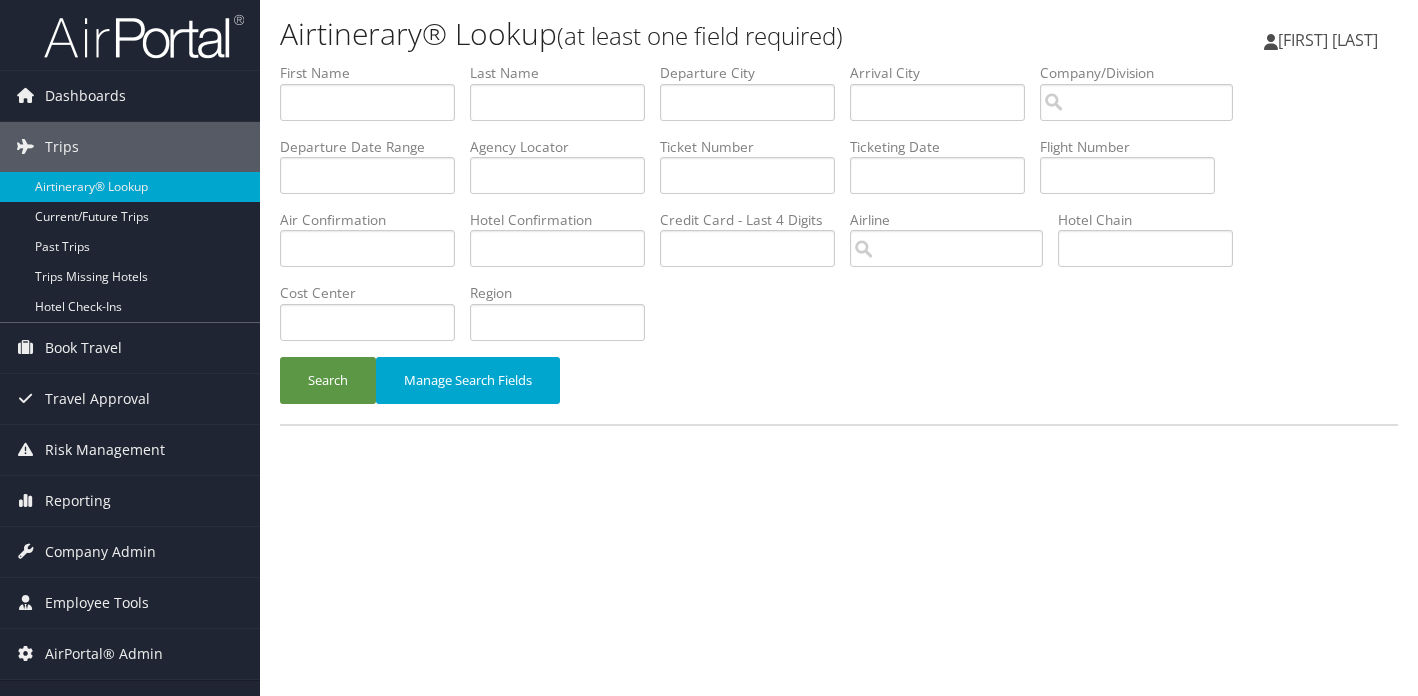 scroll, scrollTop: 0, scrollLeft: 0, axis: both 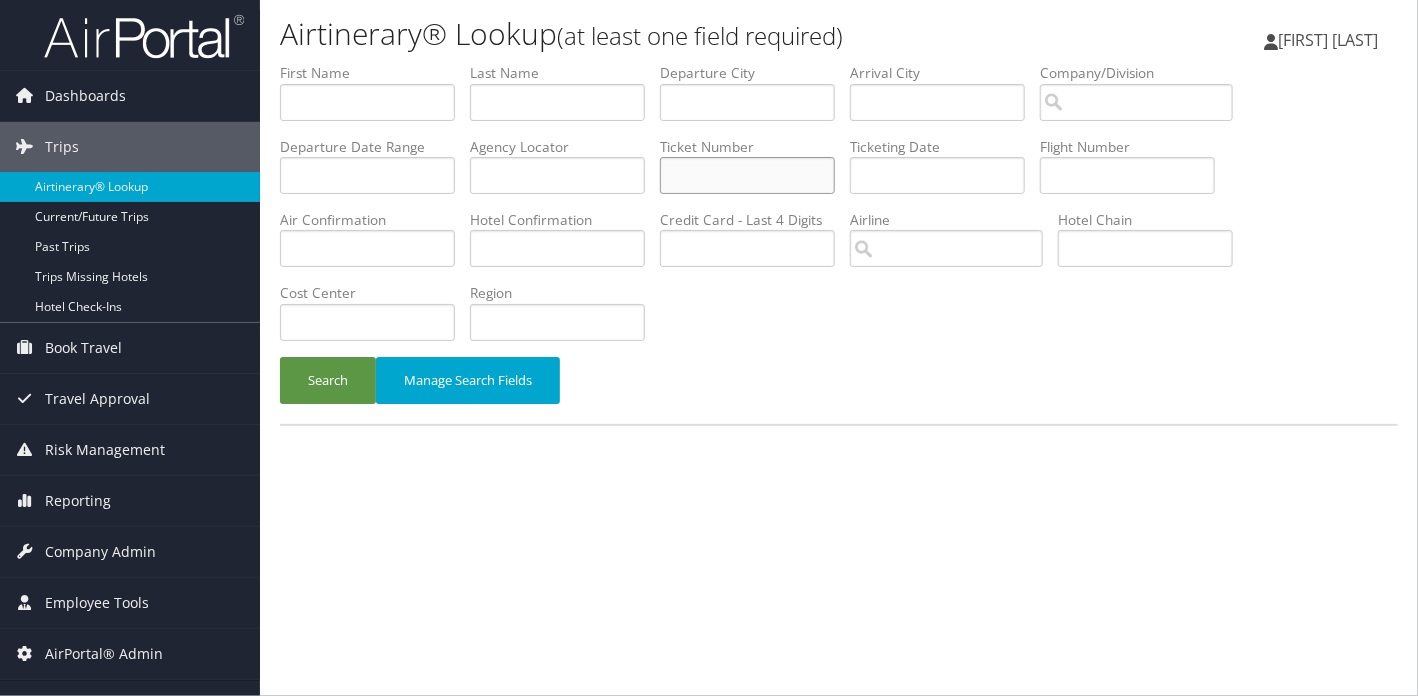 click at bounding box center [747, 175] 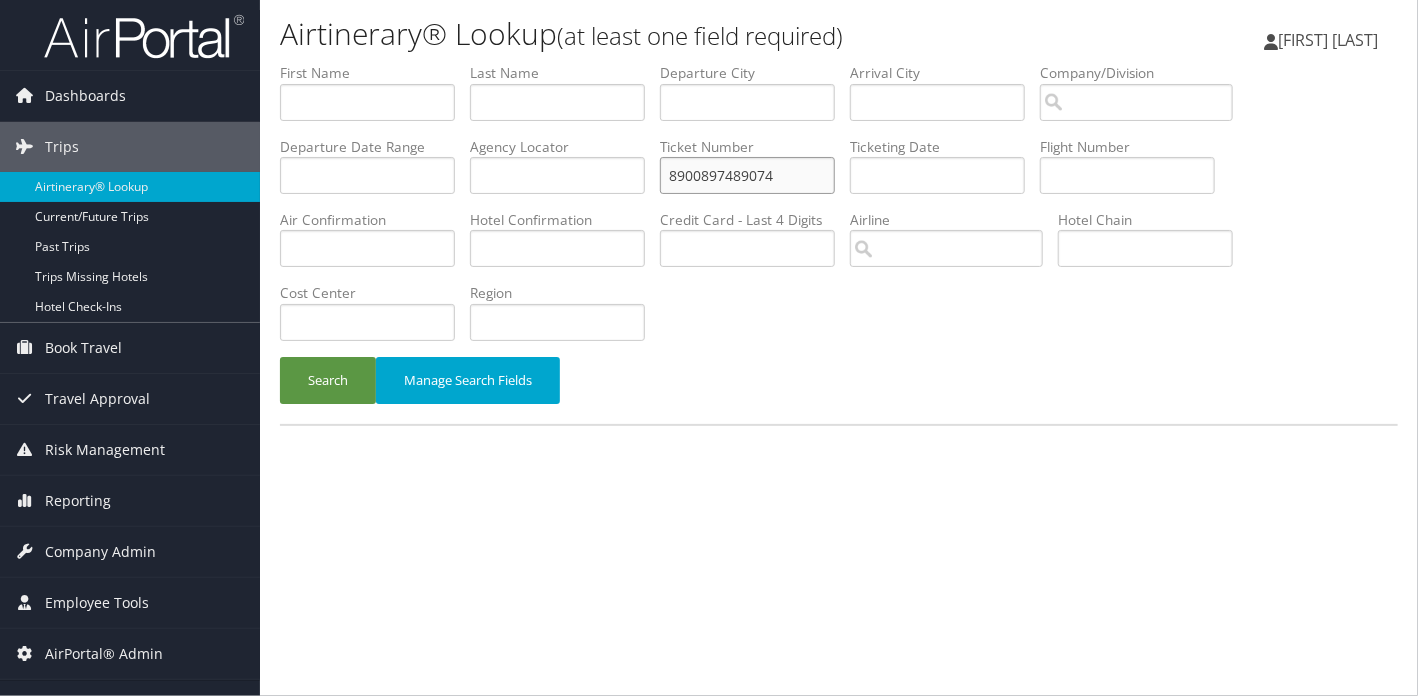 type on "8900897489074" 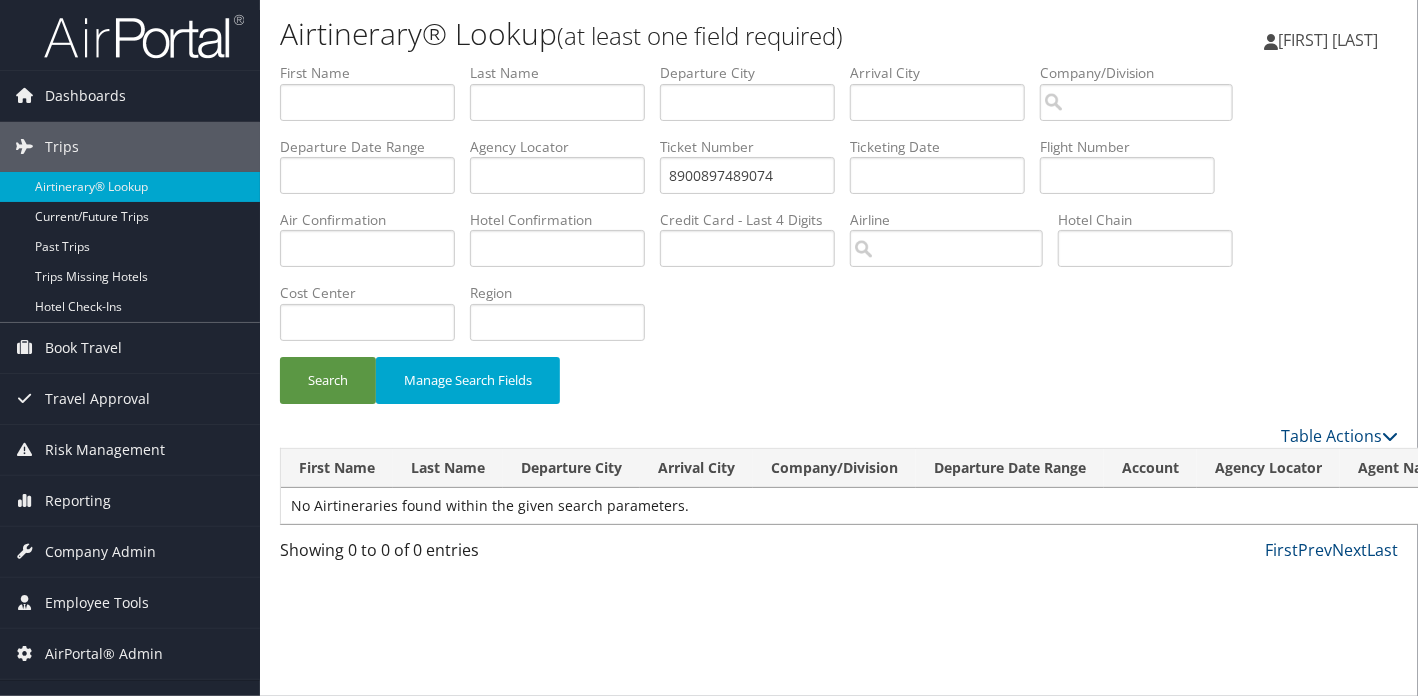 click on "Airtinerary® Lookup  (at least one field required)
[FIRST] [LAST]
[FIRST] [LAST]
My Settings
Travel Agency Contacts
Log Consulting Time
View Travel Profile" at bounding box center (839, 348) 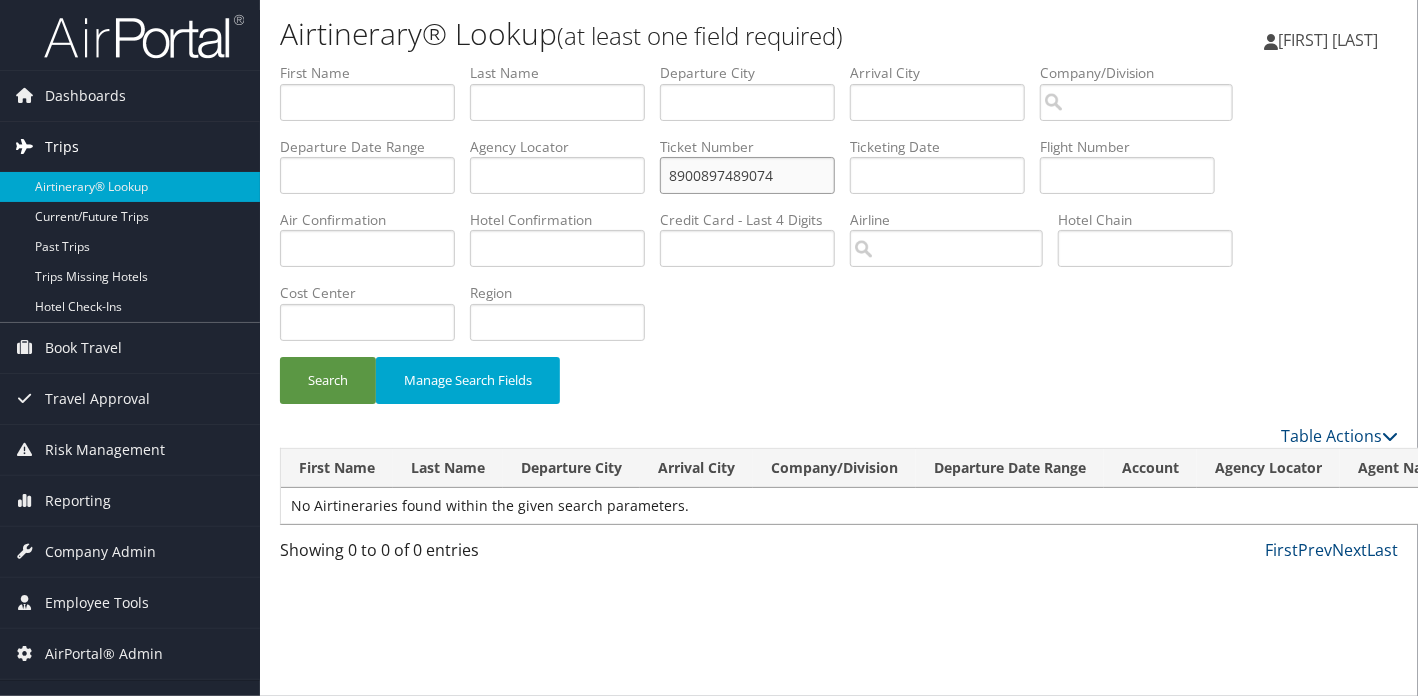 drag, startPoint x: 374, startPoint y: 133, endPoint x: 258, endPoint y: 133, distance: 116 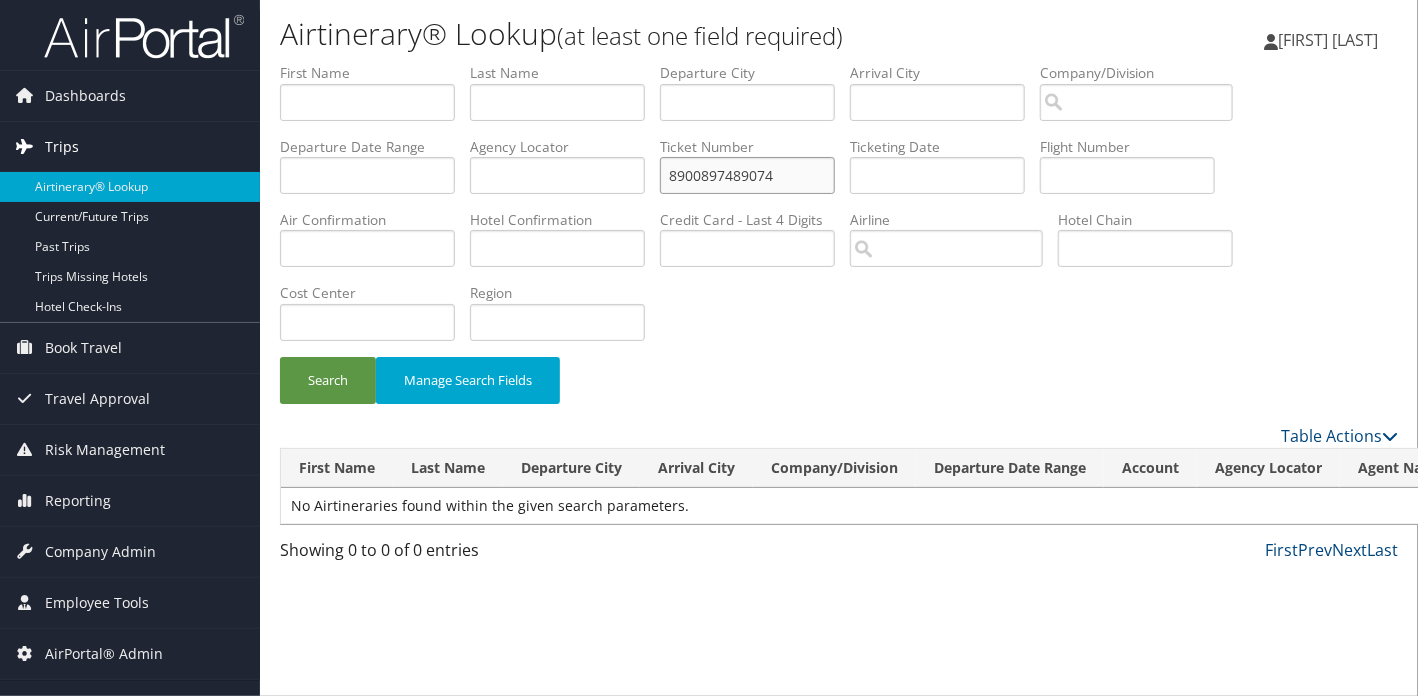 click on "Dashboards AirPortal 360™ (Manager) AirPortal 360™ (Agent) My Travel Dashboard   Trips Airtinerary® Lookup Current/Future Trips Past Trips Trips Missing Hotels Hotel Check-ins   Book Travel Agent Booking Request Approval Request (Beta) Book/Manage Online Trips   Travel Approval Pending Trip Approvals Approved Trips Canceled Trips Approvals (Beta)   Risk Management SecurityLogic® Map SecurityLogic® Reporting beta Assistance Requests Travel Alerts Notifications   Reporting Unused Tickets Savings Tracker Virtual Pay Lookup Domo Prime Analytics   Company Admin Company Information Configure Approval Types (Beta) People Users (Beta) Vendor Contracts Travel Agency Contacts Help Desk Travel Policy Forms Of Payment Service Fees  Reporting Fields (Beta) Report Settings Technology Settings Airtinerary® Settings Virtual Pay Settings Consultative Services Notes" at bounding box center (709, 348) 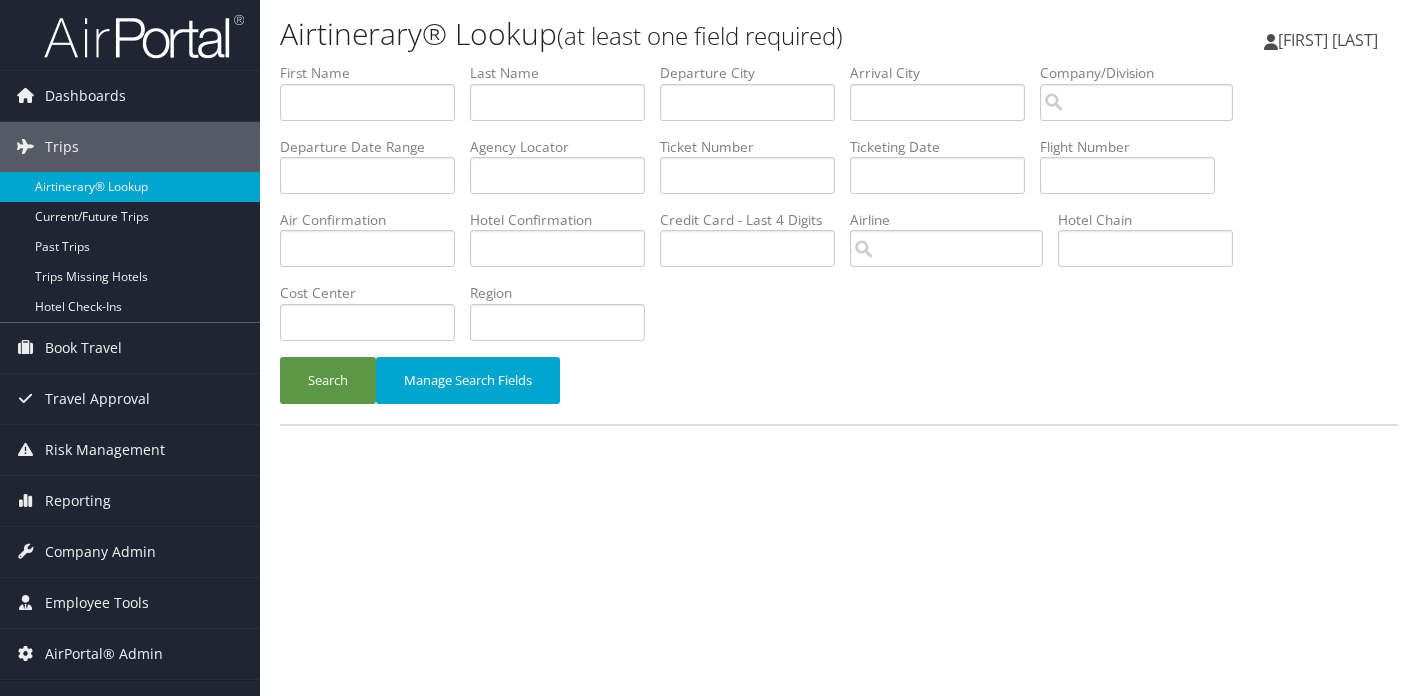 scroll, scrollTop: 0, scrollLeft: 0, axis: both 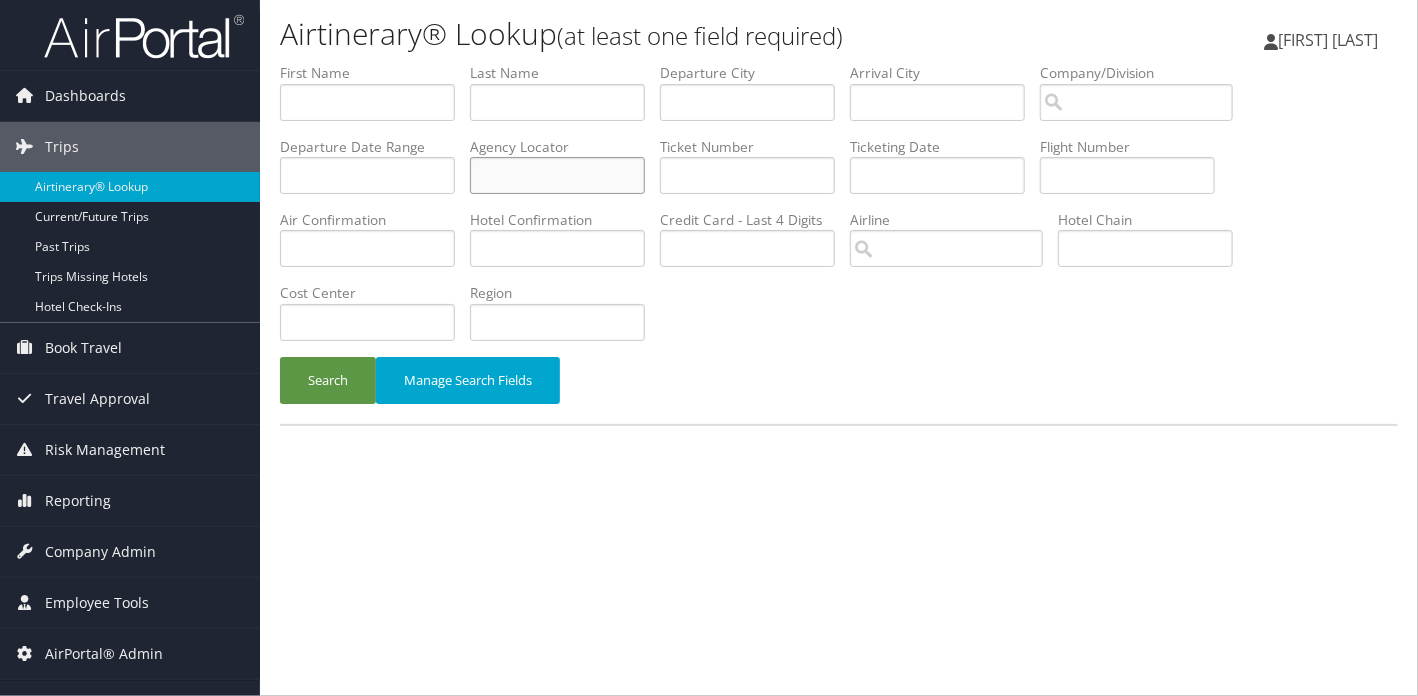 click at bounding box center [557, 175] 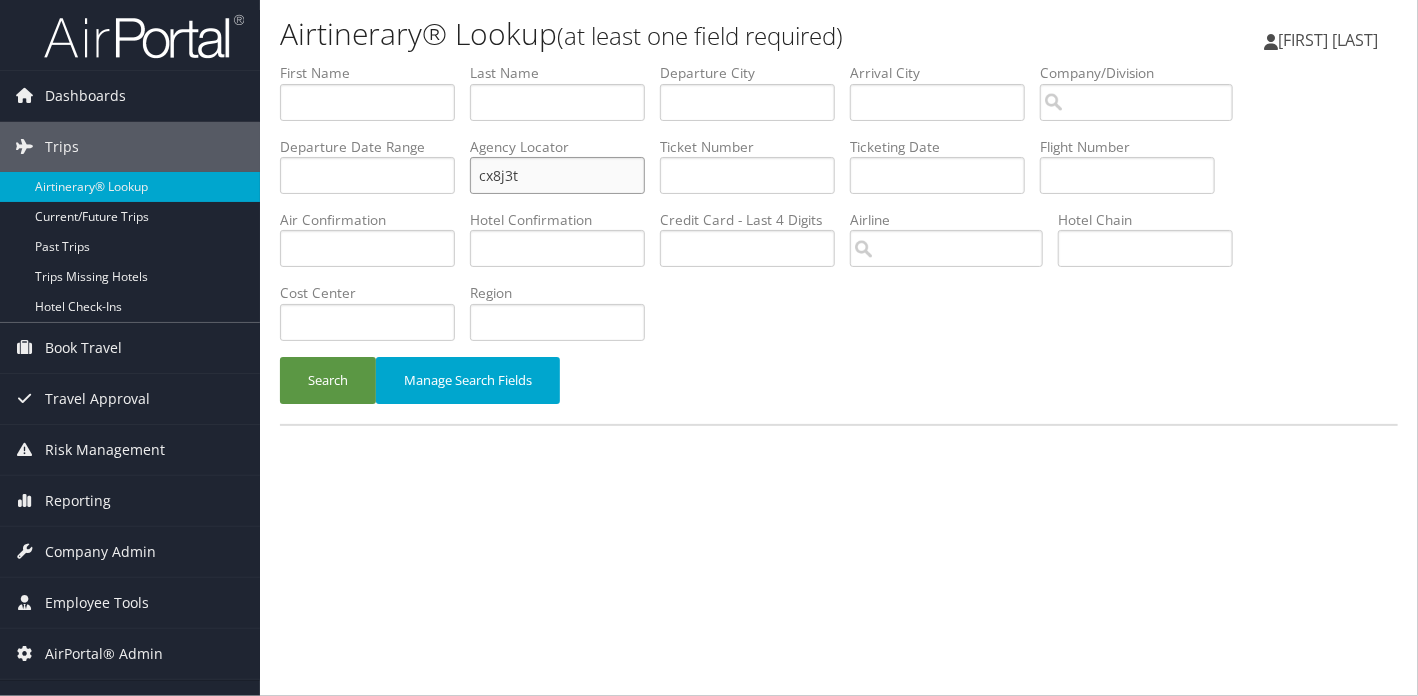 type on "cx8j3t" 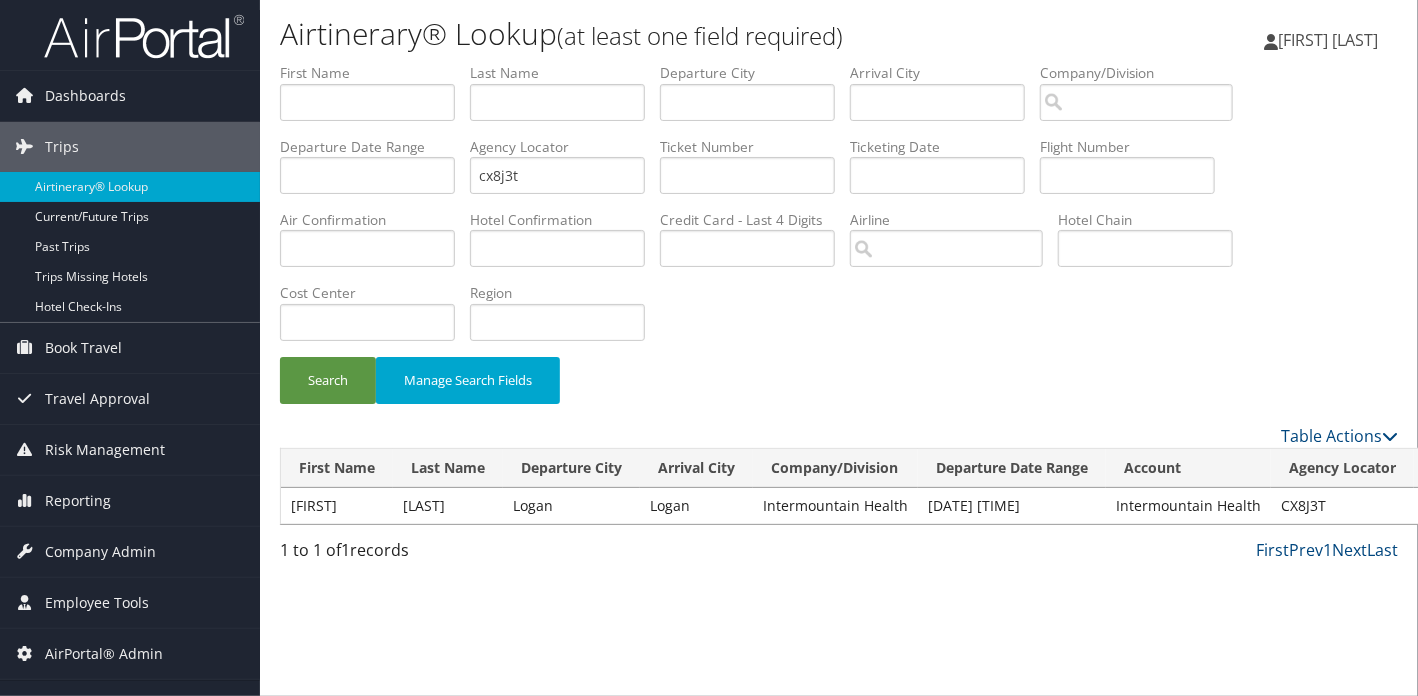 click on "View" at bounding box center (1561, 505) 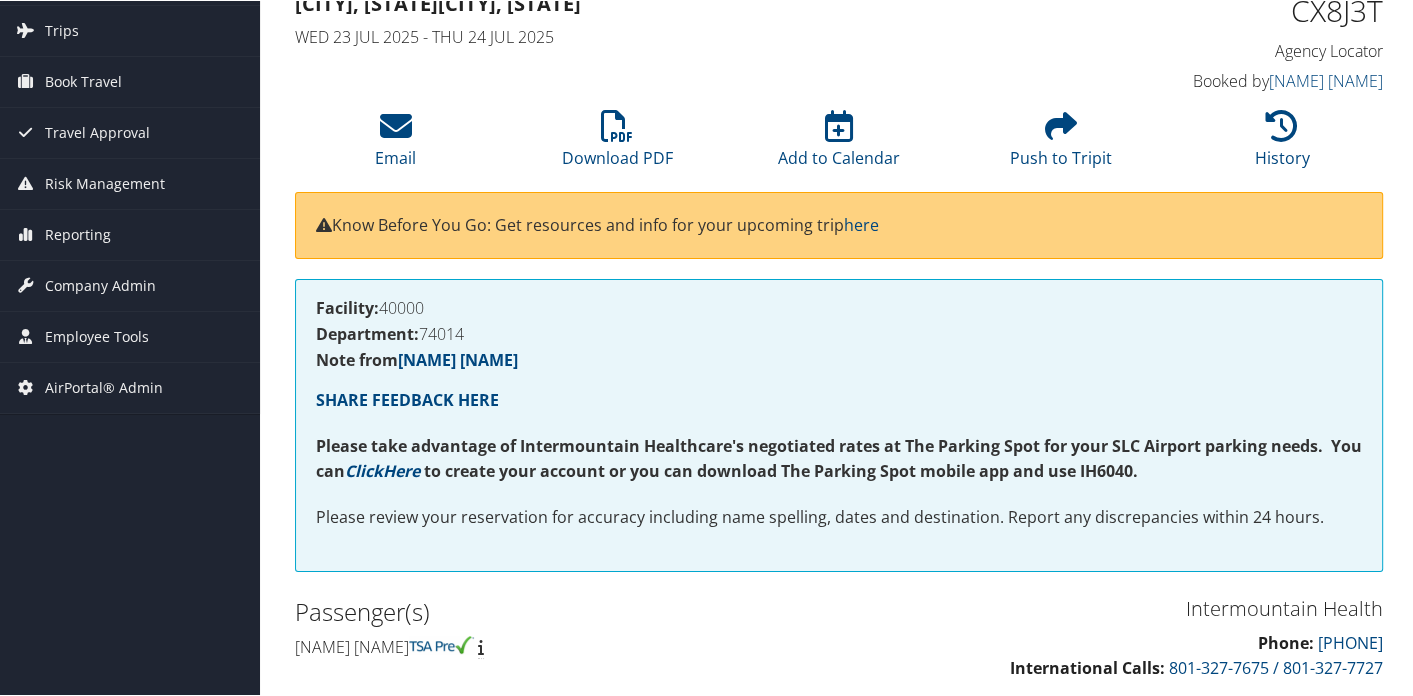 scroll, scrollTop: 61, scrollLeft: 0, axis: vertical 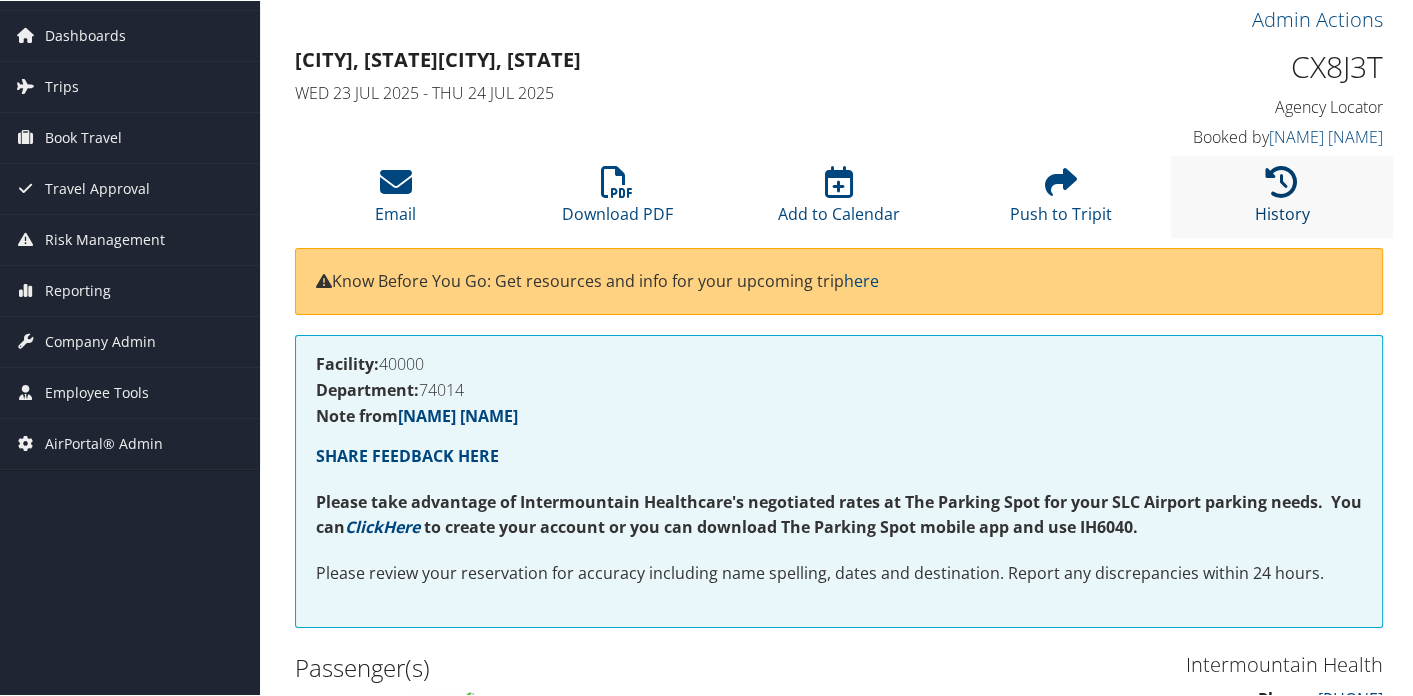 click at bounding box center (1282, 181) 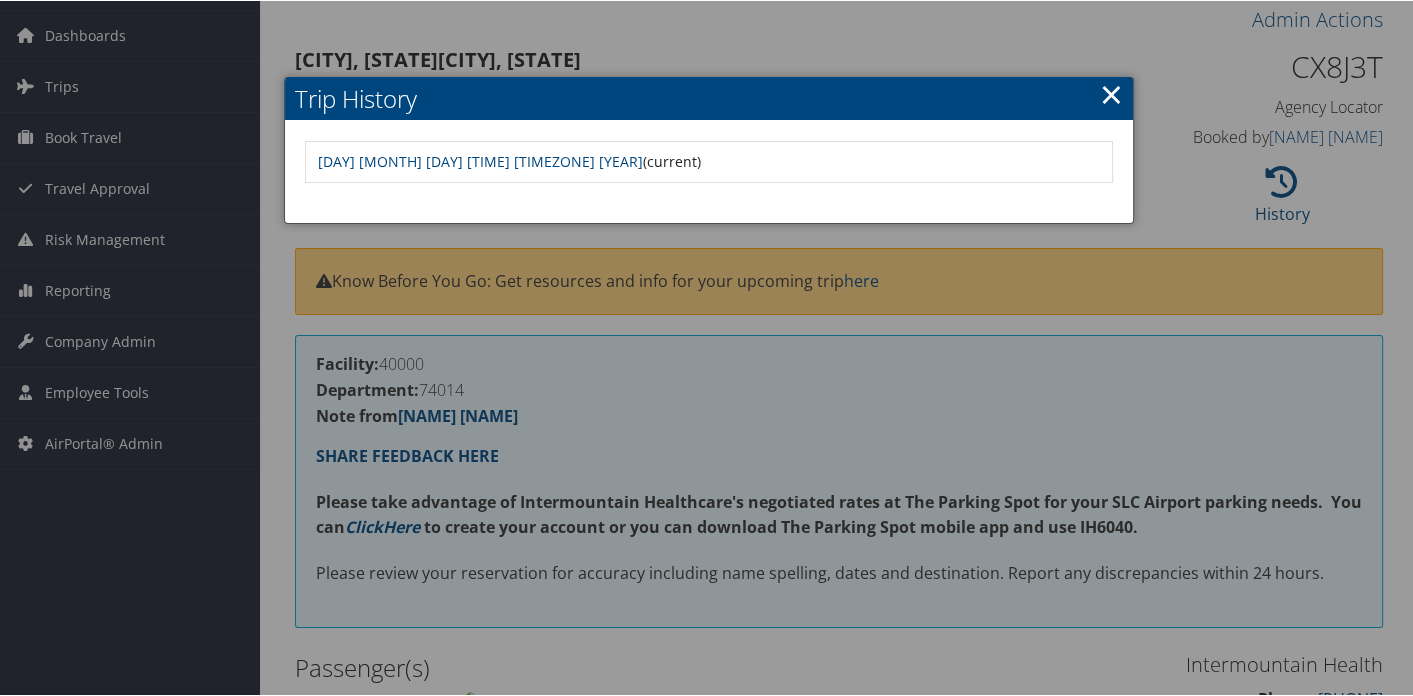 click on "×" at bounding box center [1110, 93] 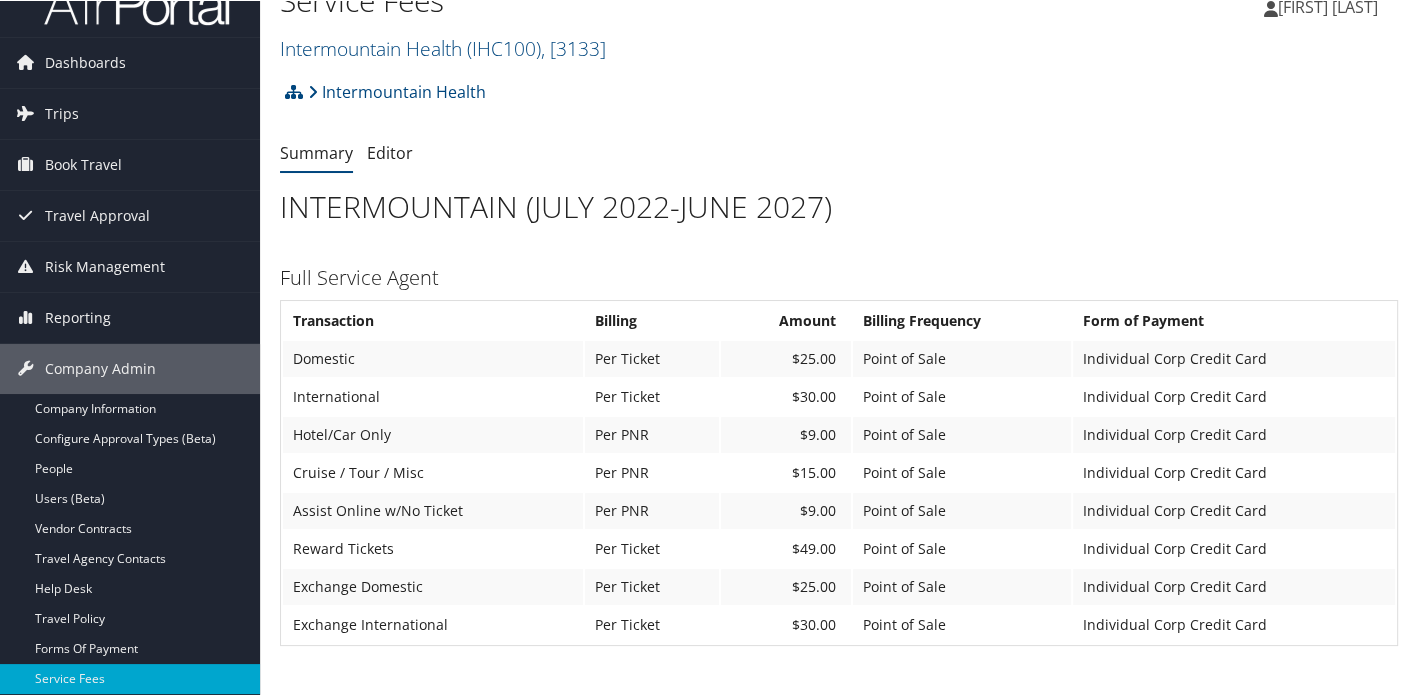 scroll, scrollTop: 0, scrollLeft: 0, axis: both 